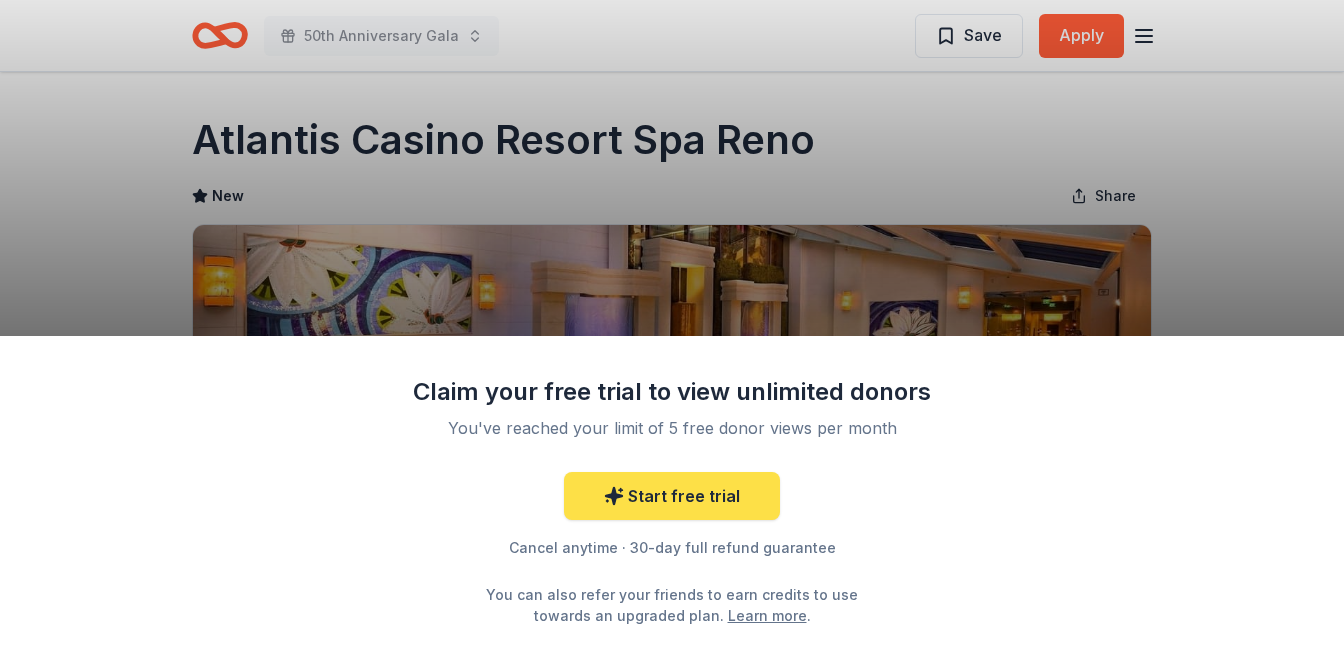scroll, scrollTop: 3, scrollLeft: 0, axis: vertical 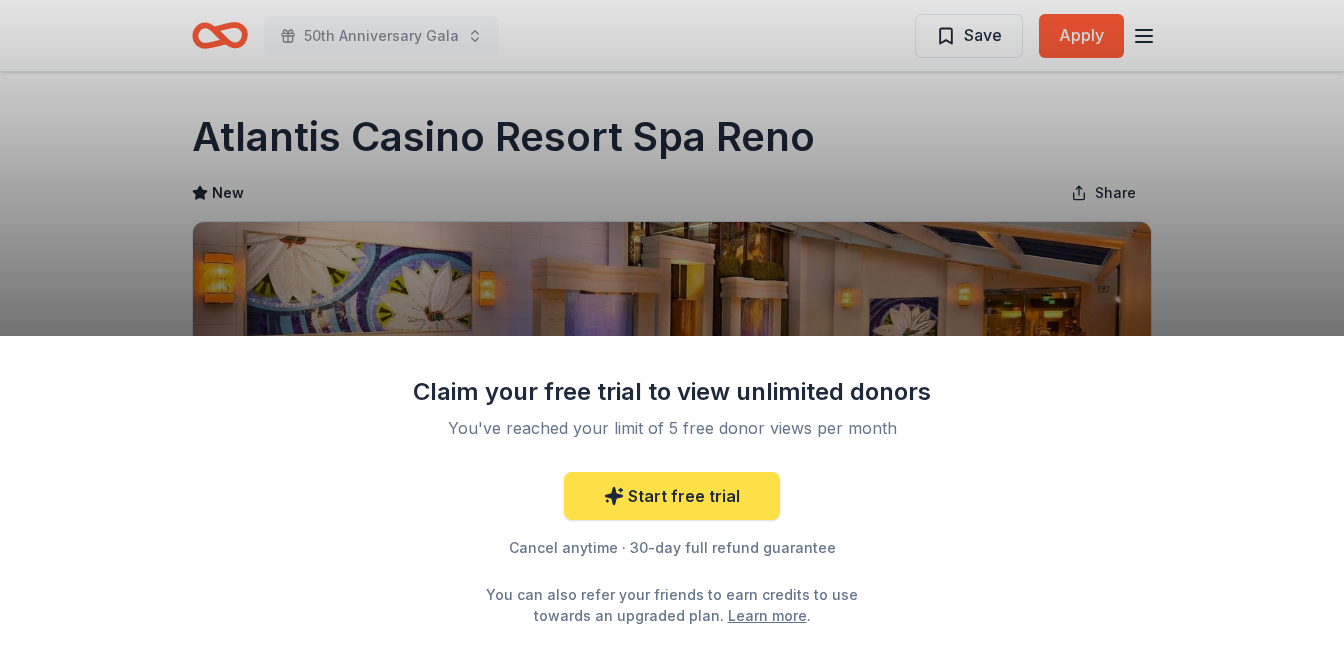 click on "Start free  trial" at bounding box center (672, 496) 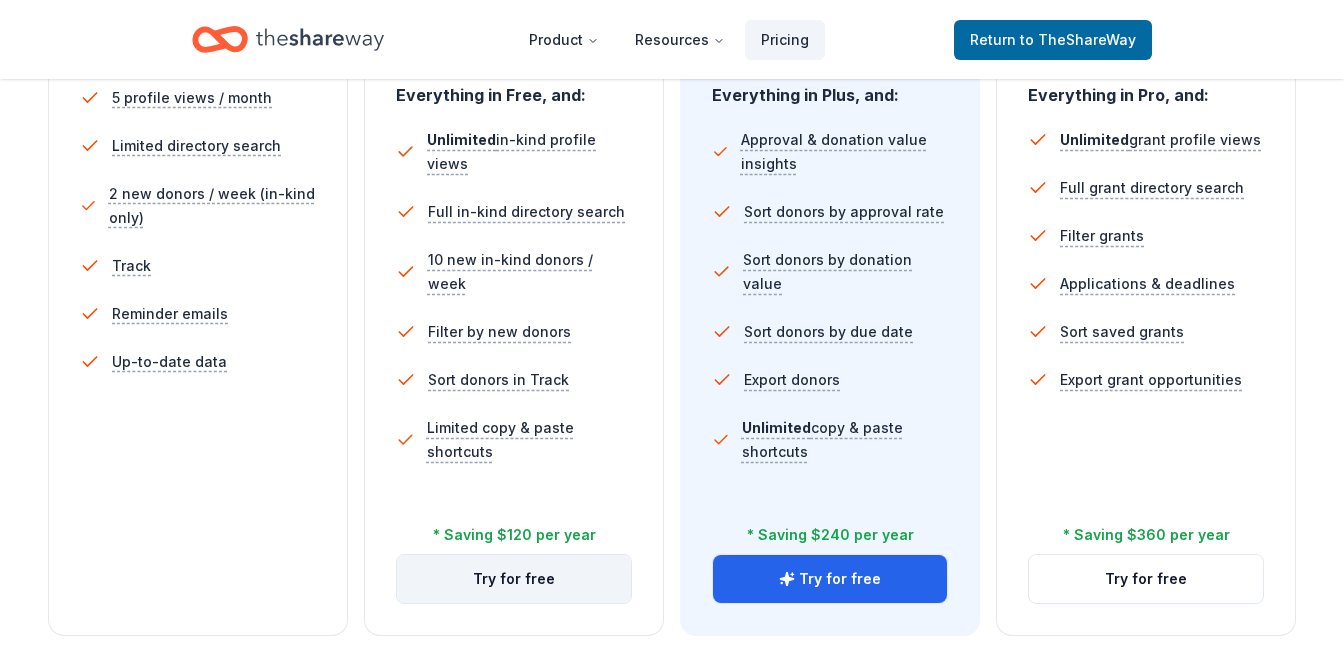 scroll, scrollTop: 628, scrollLeft: 0, axis: vertical 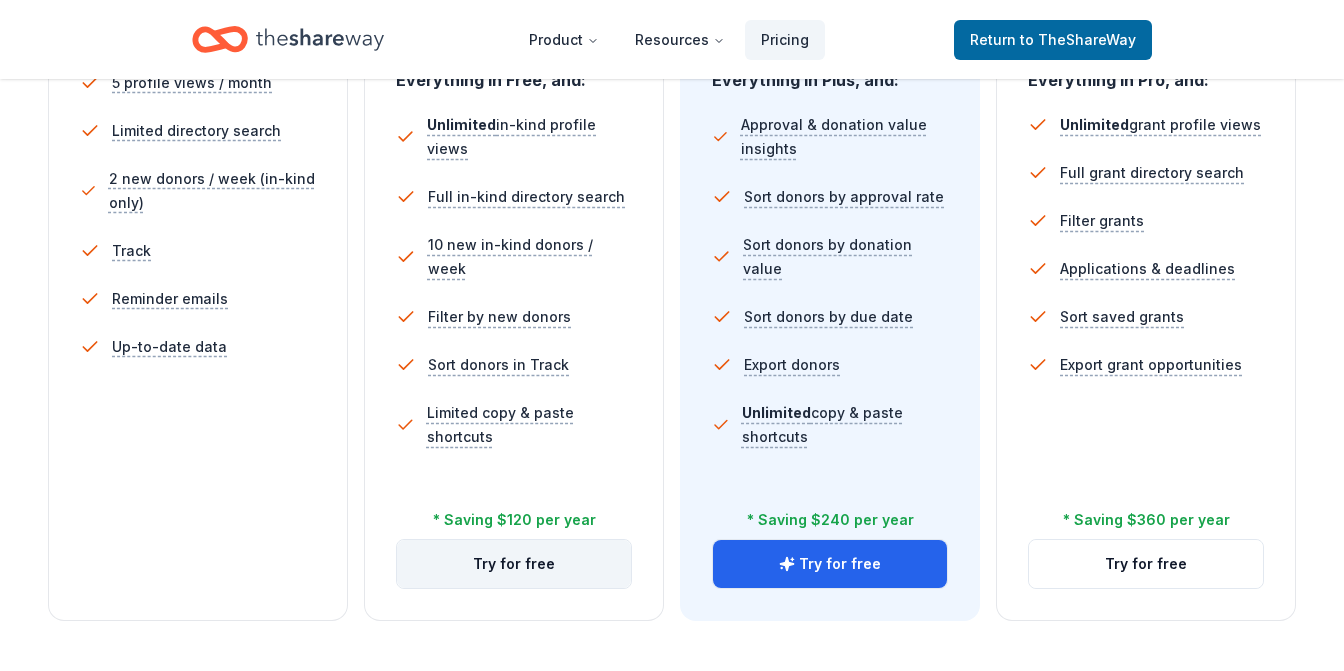 click on "Try for free" at bounding box center [514, 564] 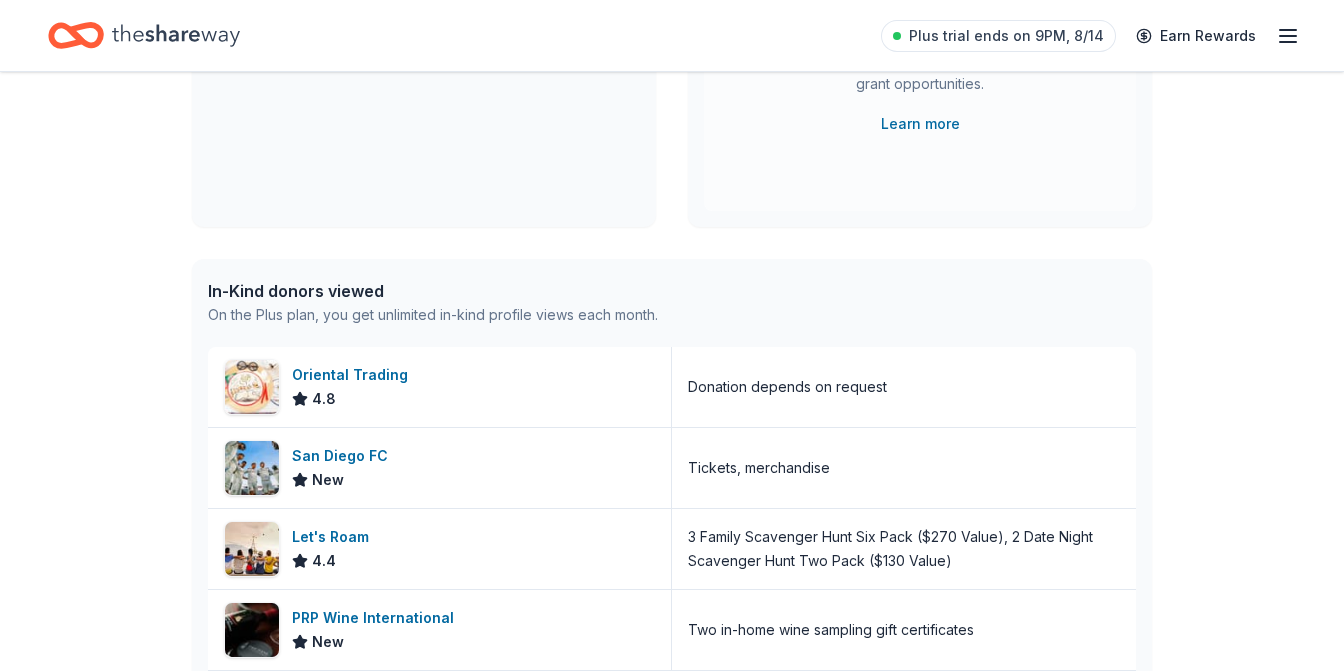 scroll, scrollTop: 373, scrollLeft: 0, axis: vertical 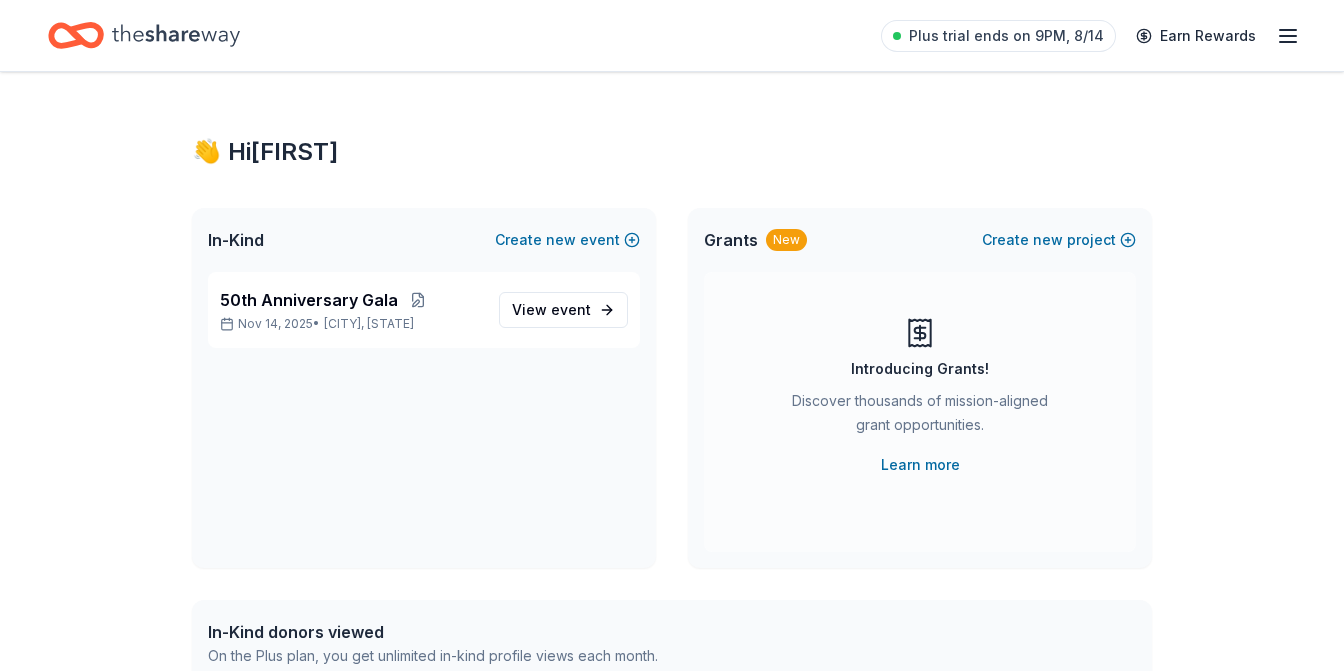 click 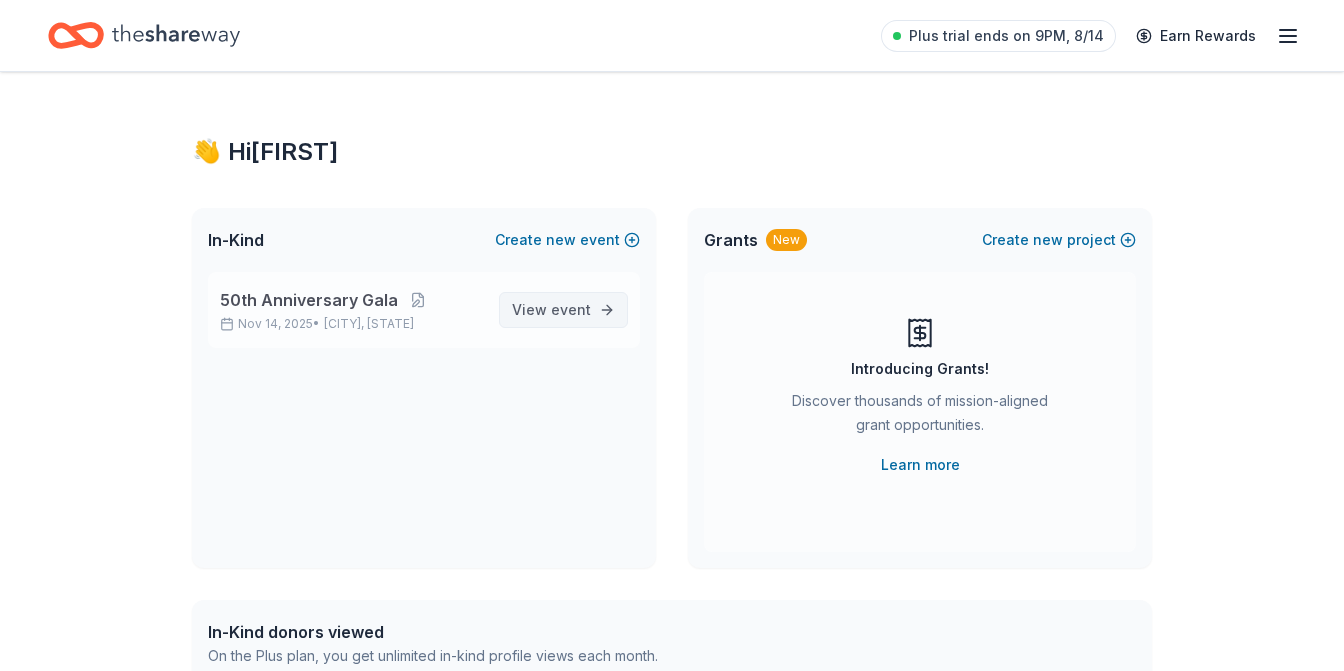 click on "View   event" at bounding box center [551, 310] 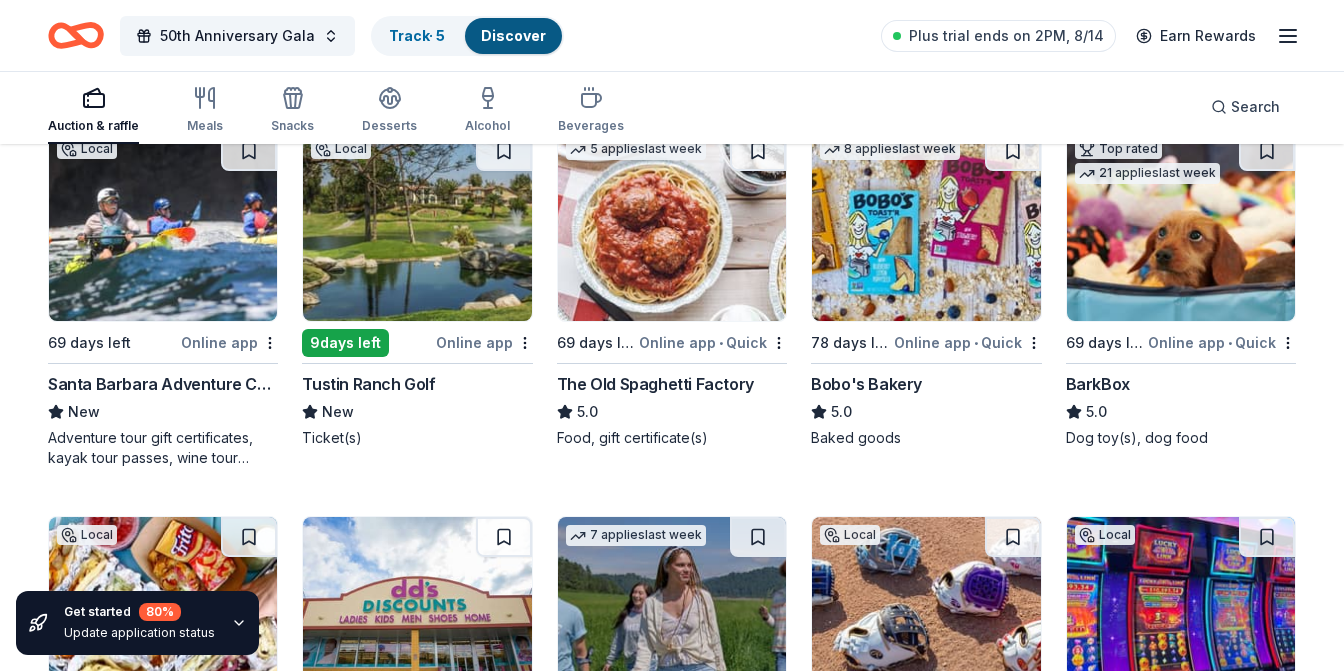 scroll, scrollTop: 2900, scrollLeft: 0, axis: vertical 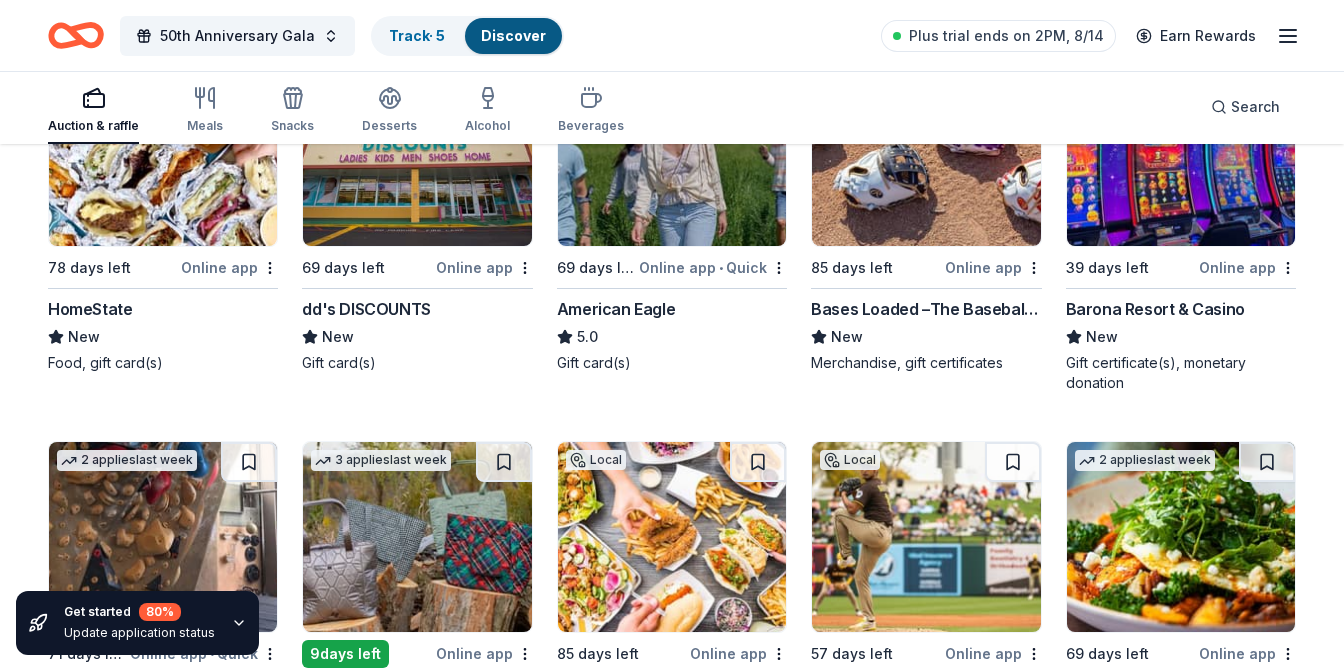 click on "Barona Resort & Casino" at bounding box center (1155, 309) 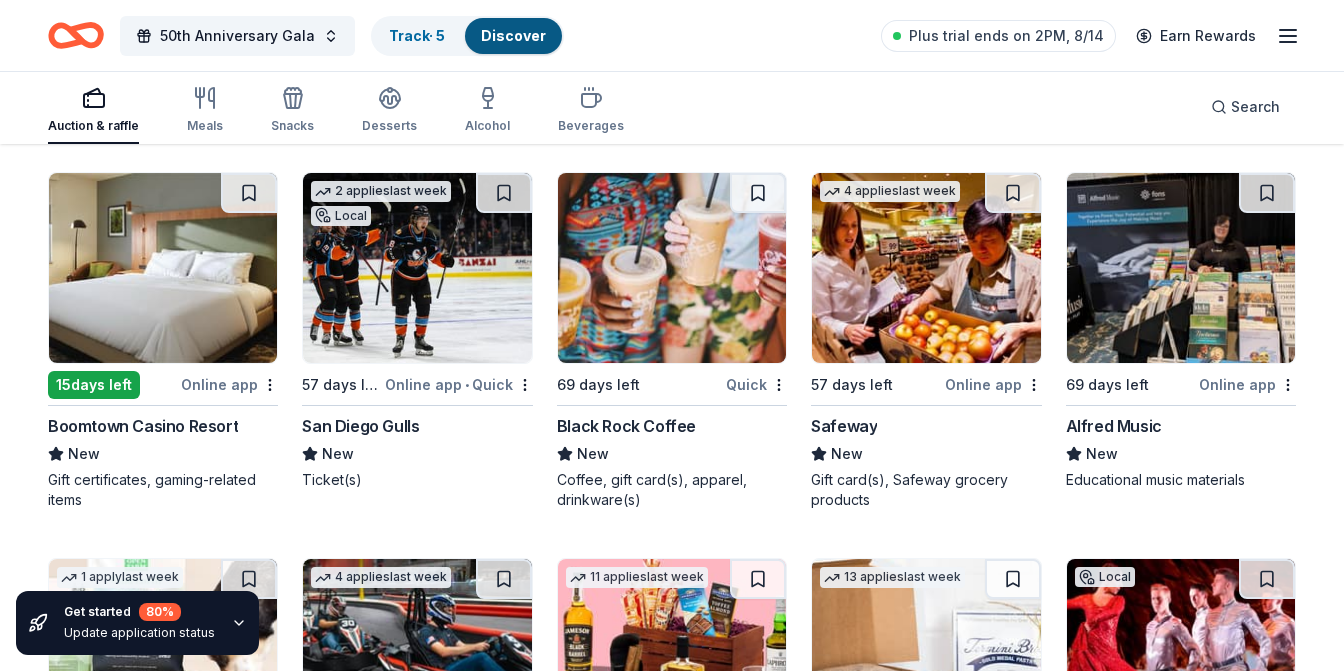 scroll, scrollTop: 4401, scrollLeft: 0, axis: vertical 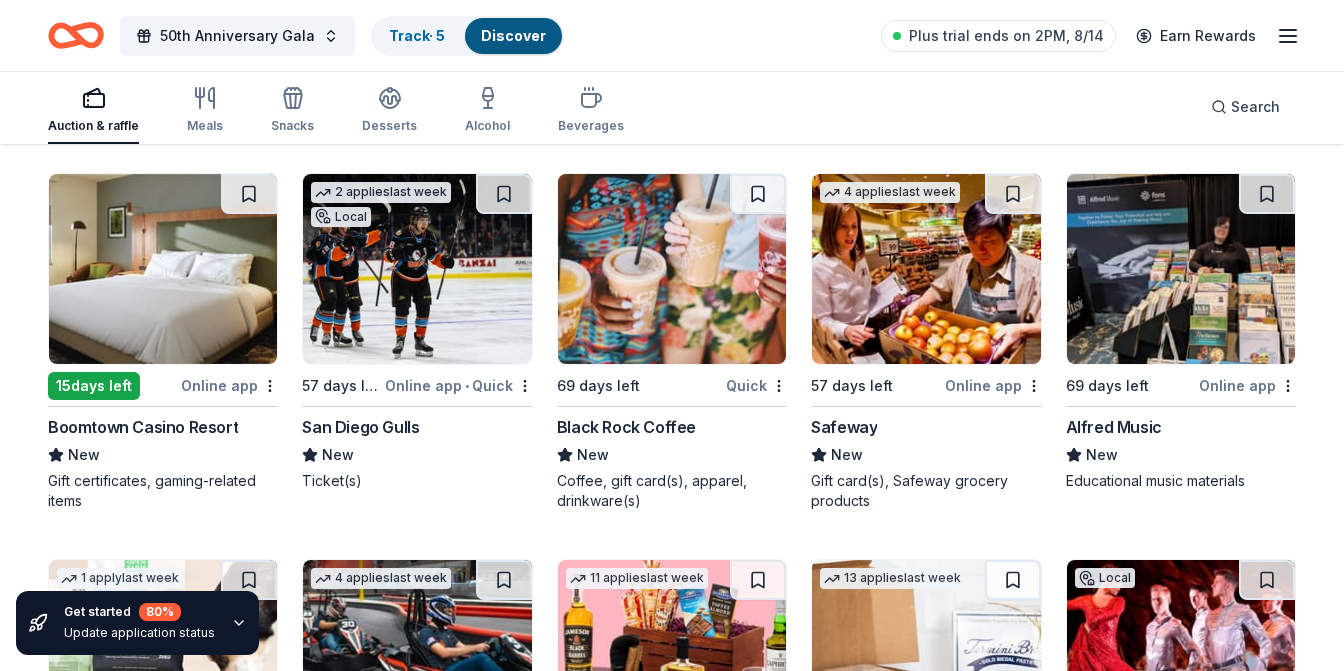 click on "Boomtown Casino Resort" at bounding box center (143, 427) 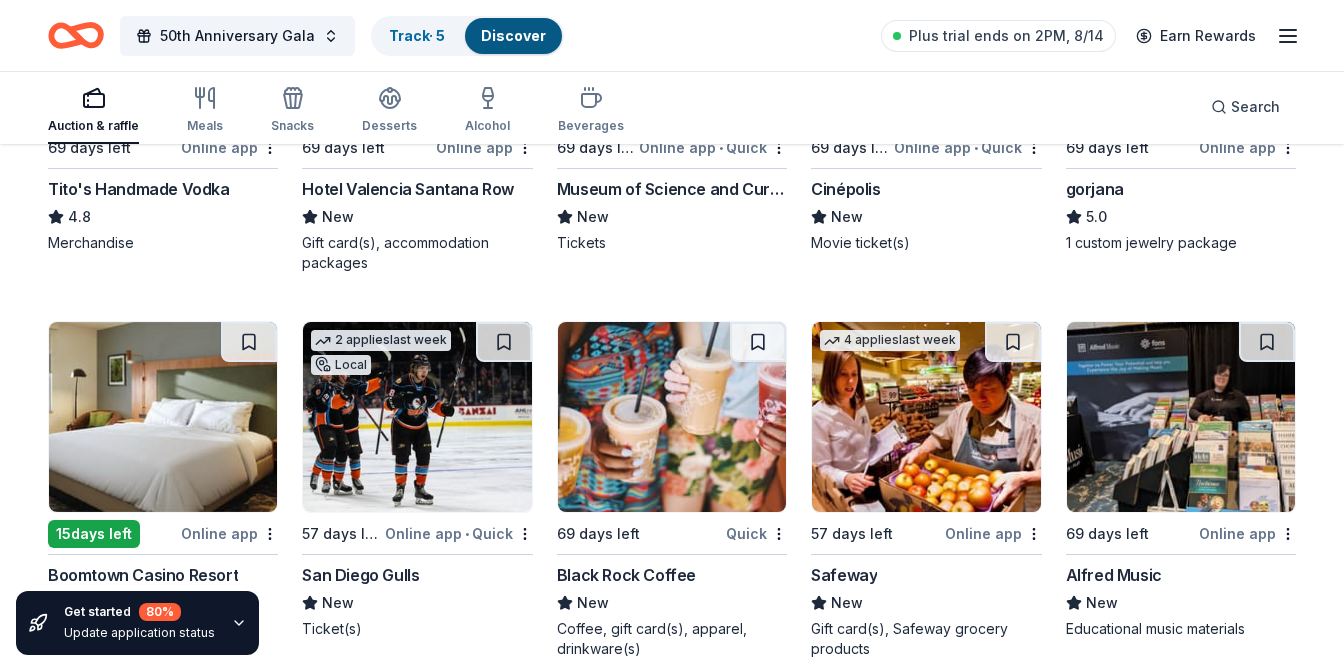 scroll, scrollTop: 4259, scrollLeft: 0, axis: vertical 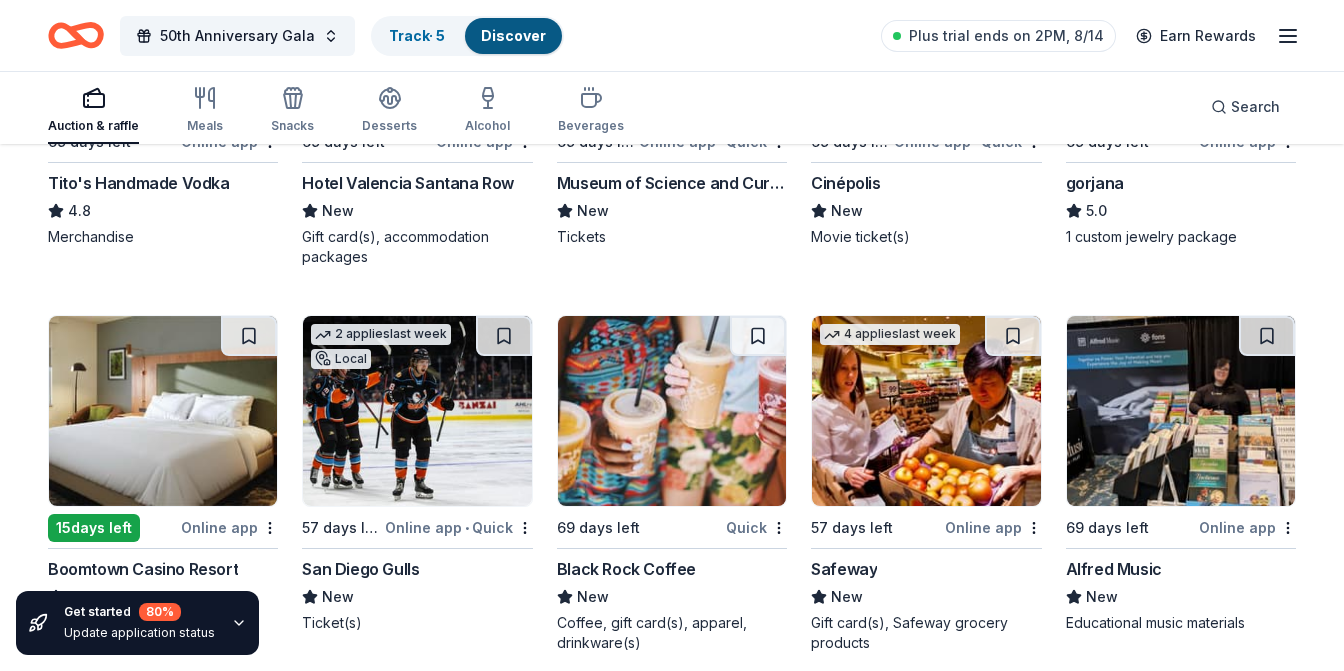 click on "Discover" at bounding box center [513, 36] 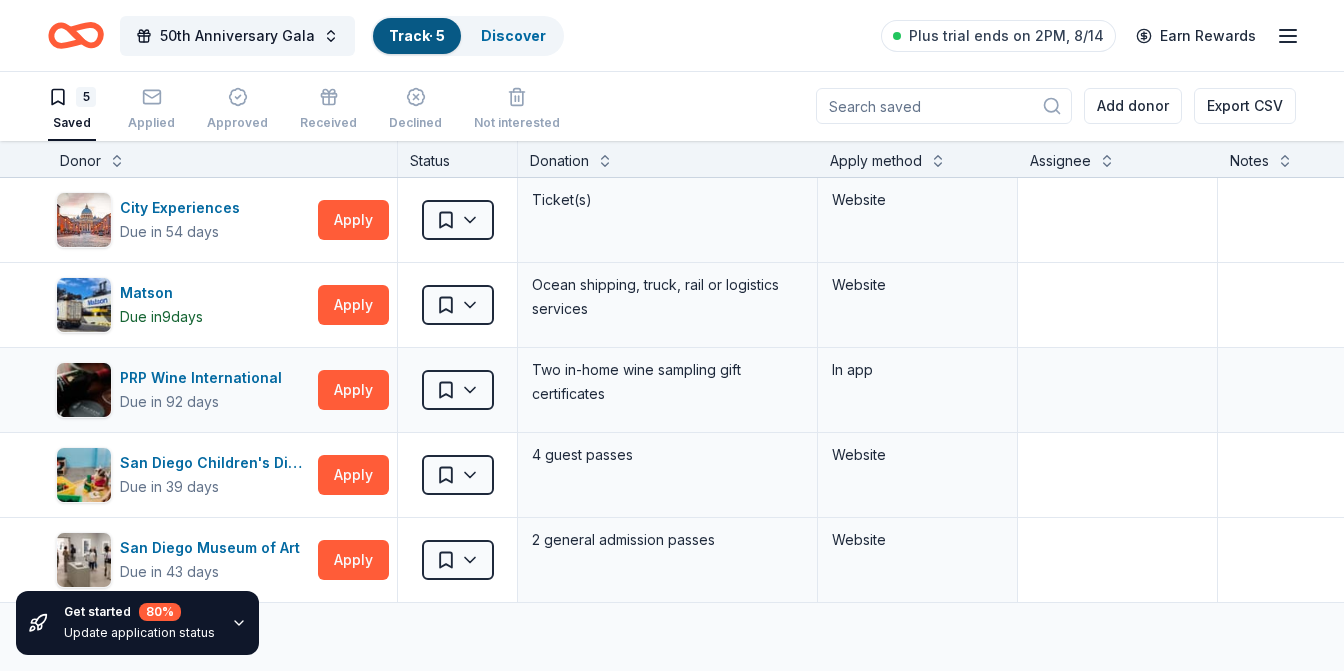 scroll, scrollTop: 1, scrollLeft: 0, axis: vertical 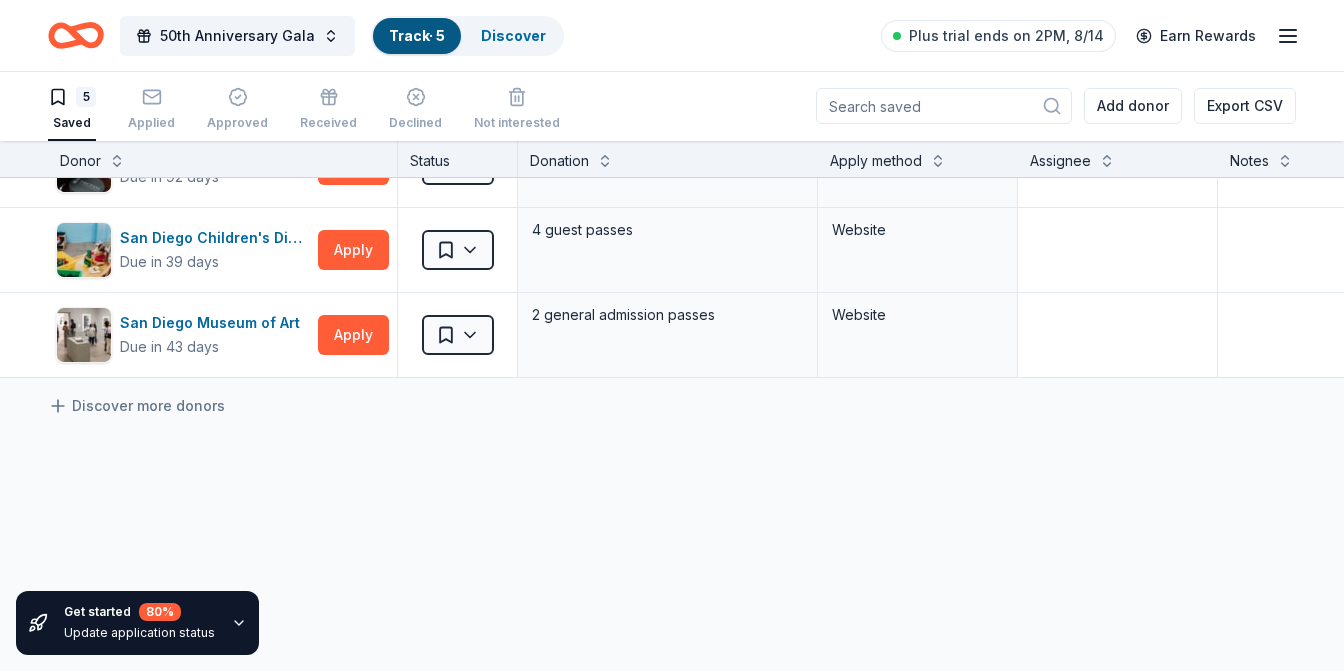 click 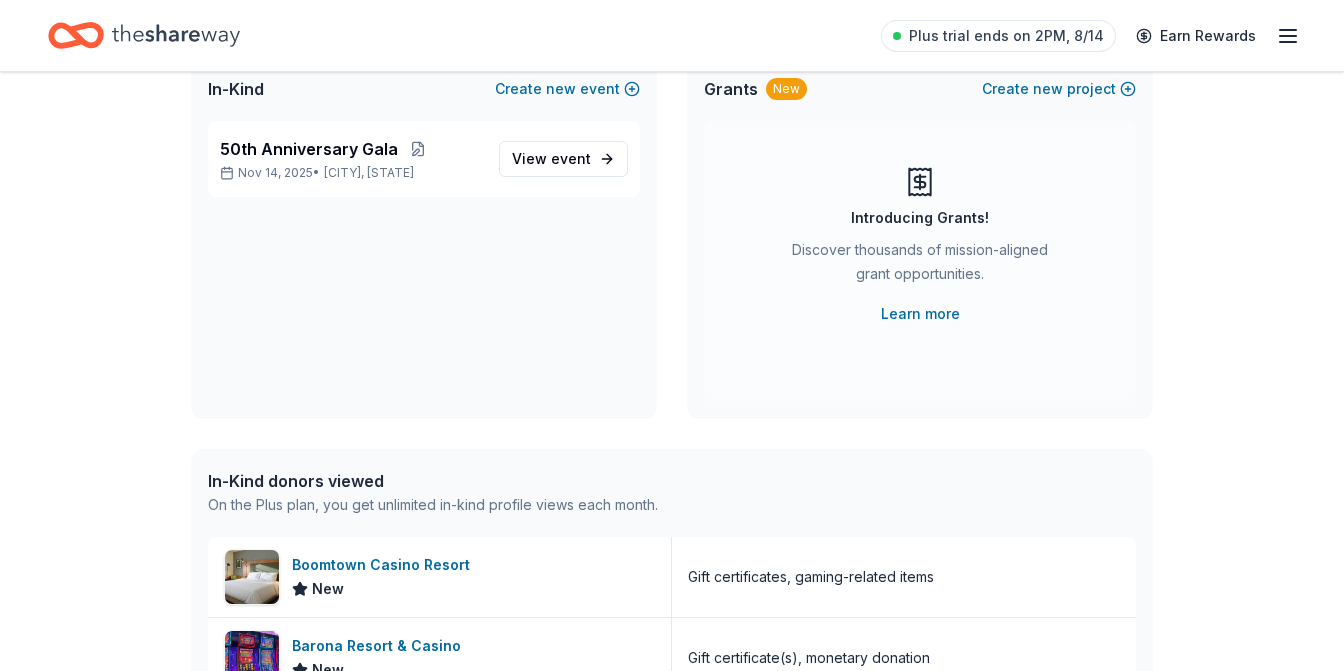 scroll, scrollTop: 319, scrollLeft: 0, axis: vertical 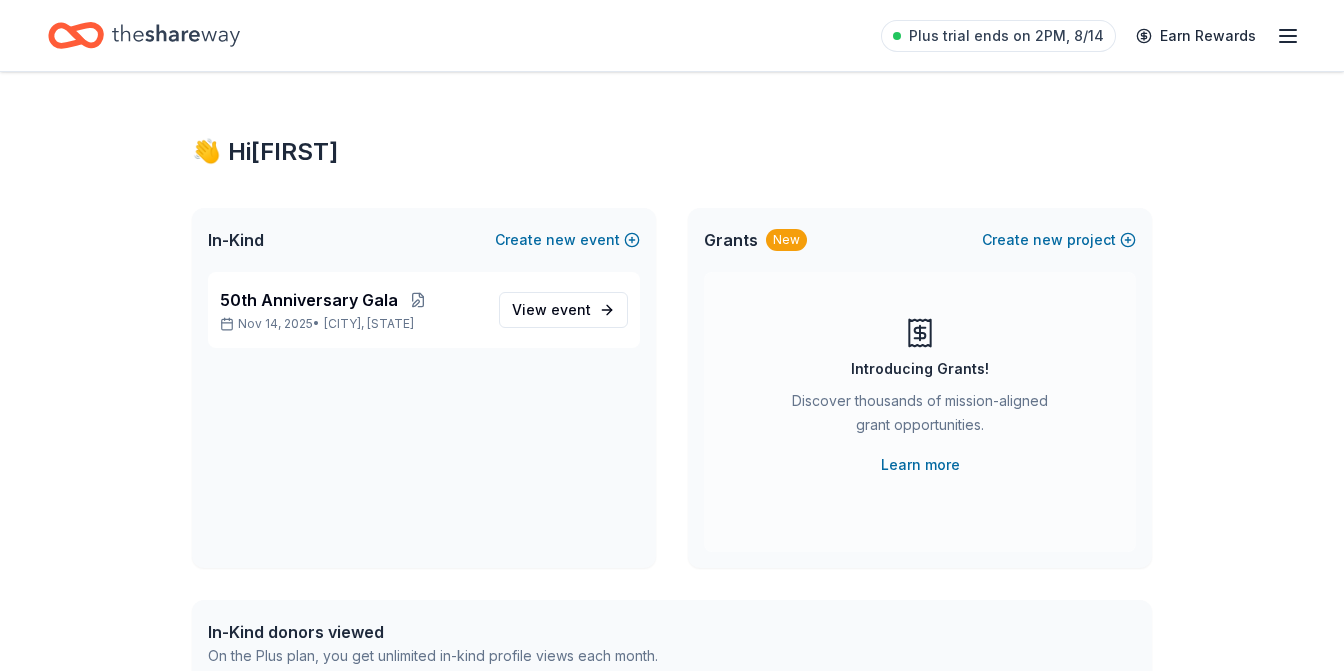 click 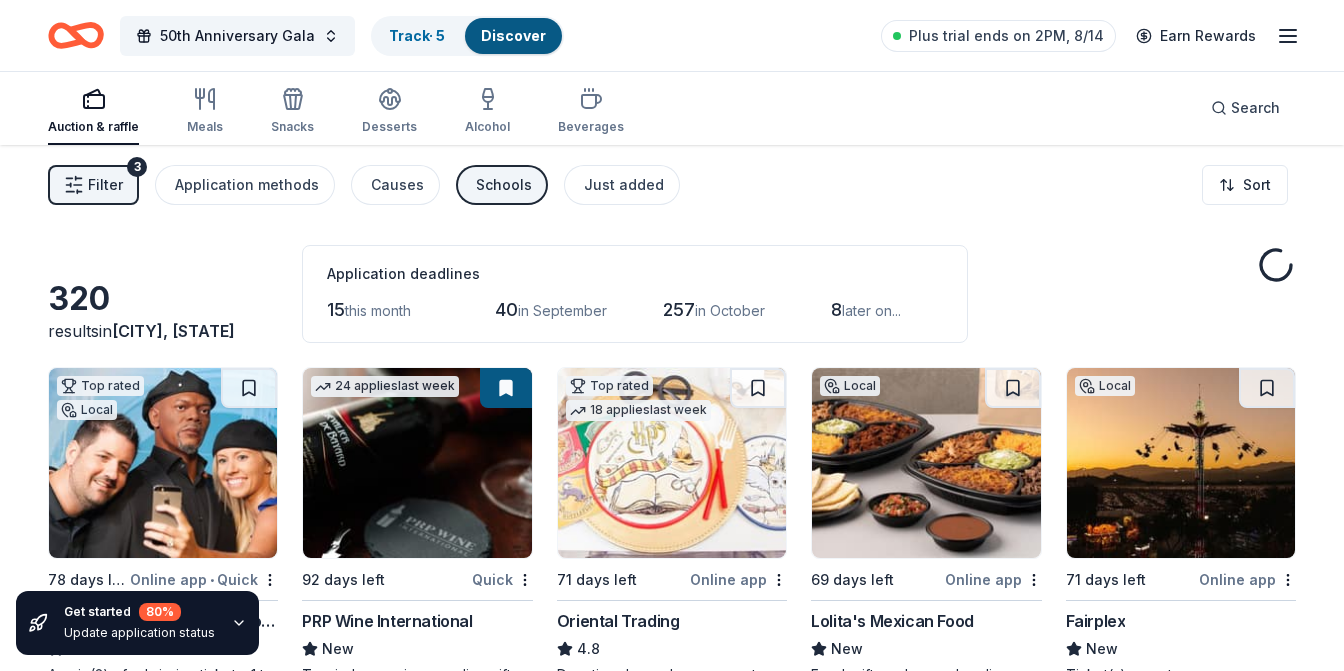 scroll, scrollTop: 4825, scrollLeft: 0, axis: vertical 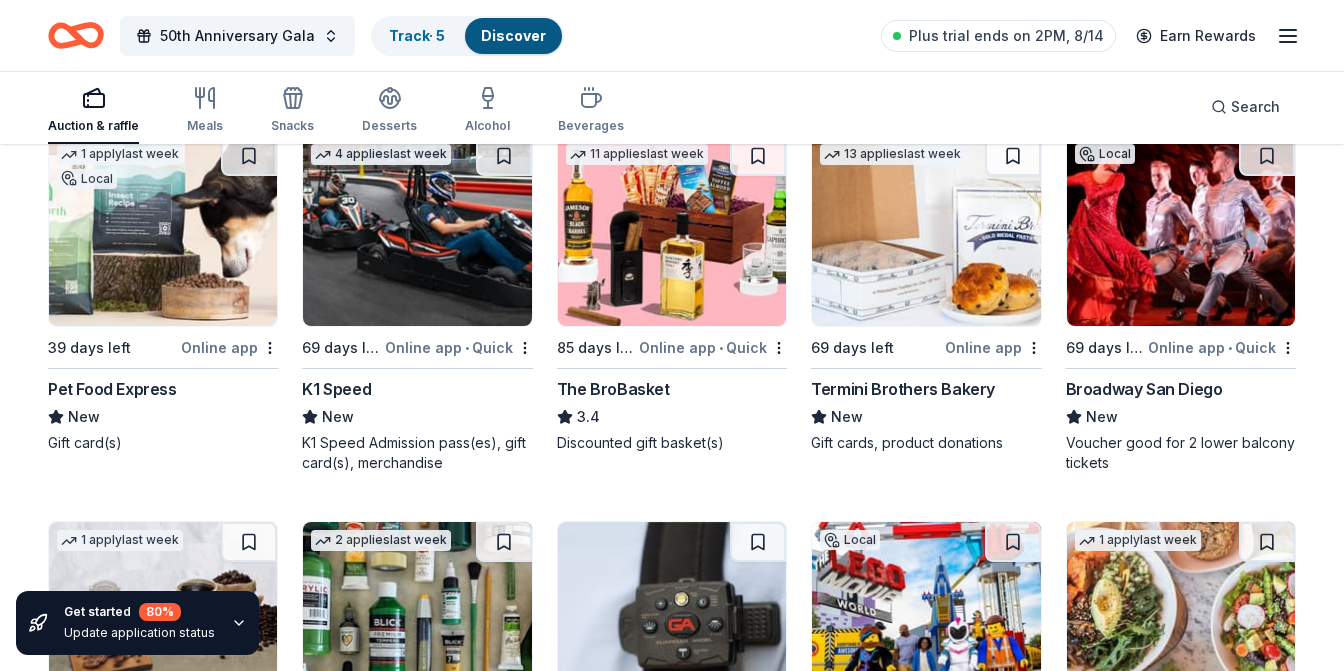 click on "Auction & raffle" at bounding box center [93, 110] 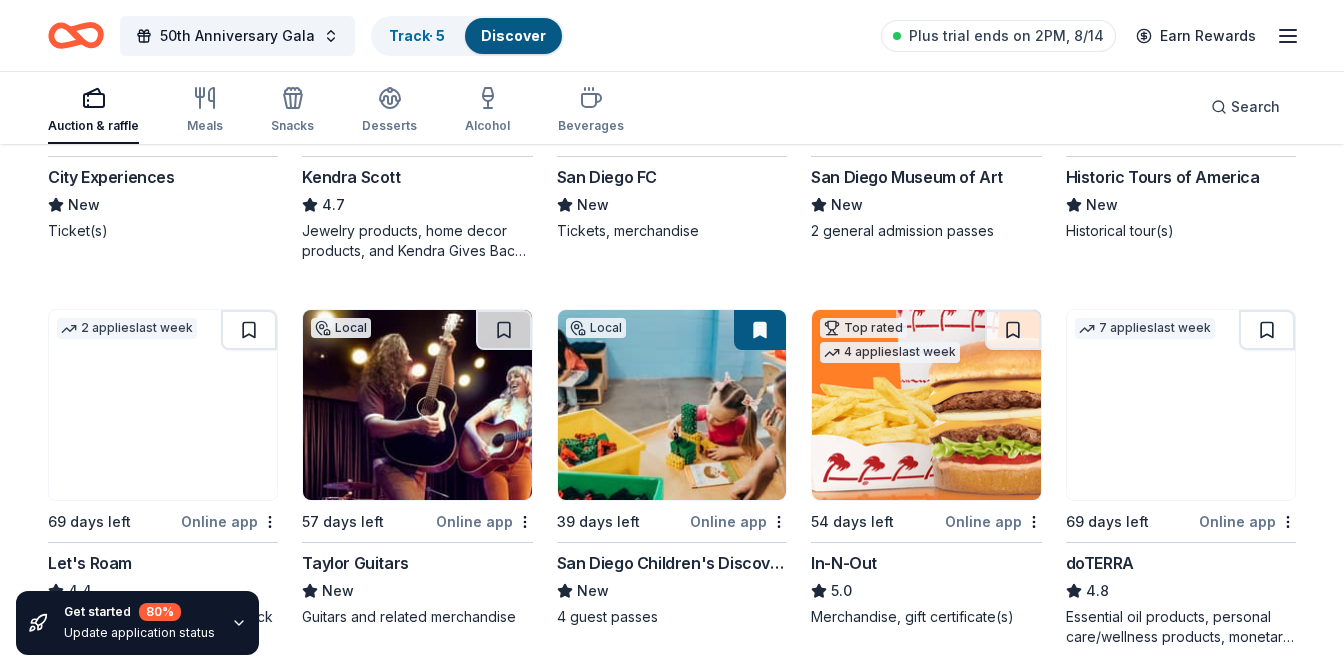 scroll, scrollTop: 865, scrollLeft: 0, axis: vertical 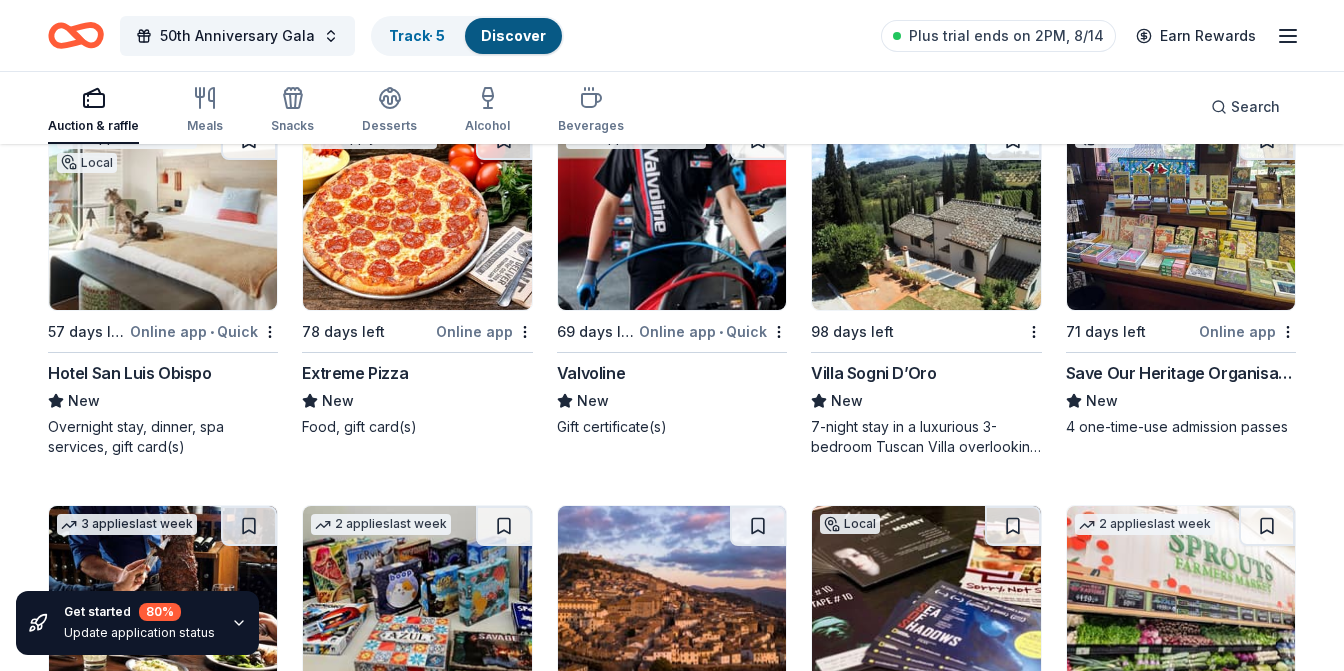 click on "Villa Sogni D’Oro" at bounding box center (873, 373) 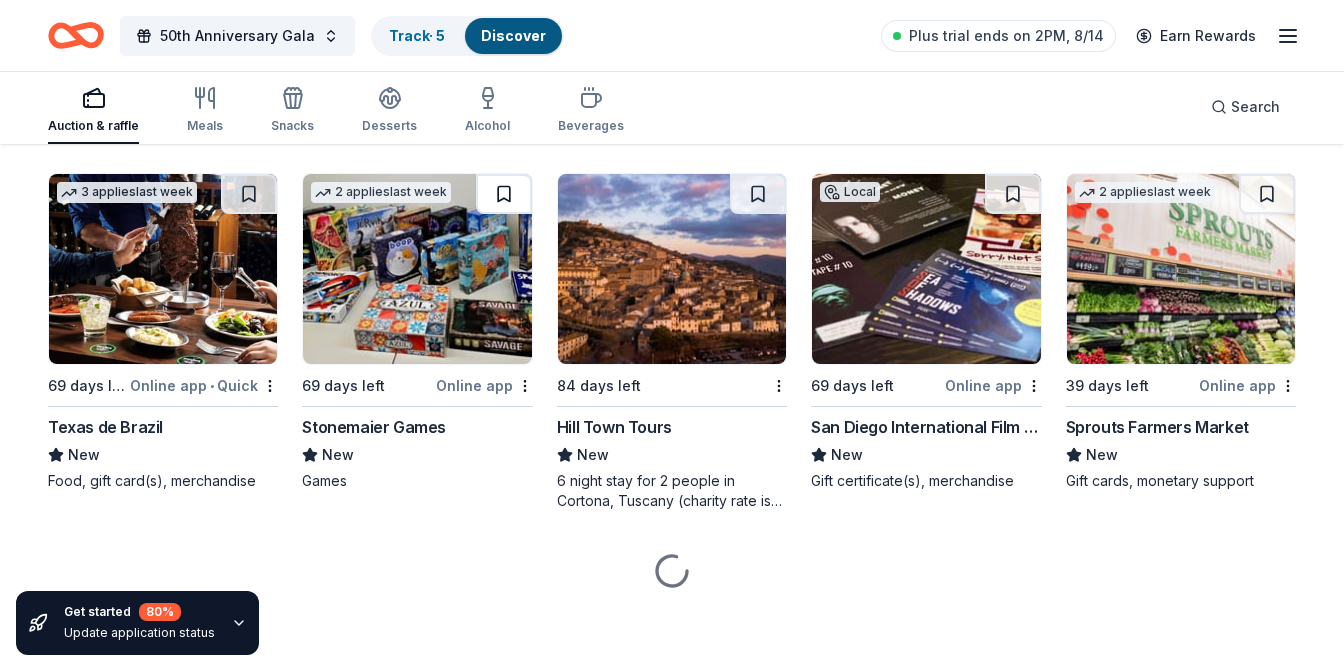 scroll, scrollTop: 8261, scrollLeft: 0, axis: vertical 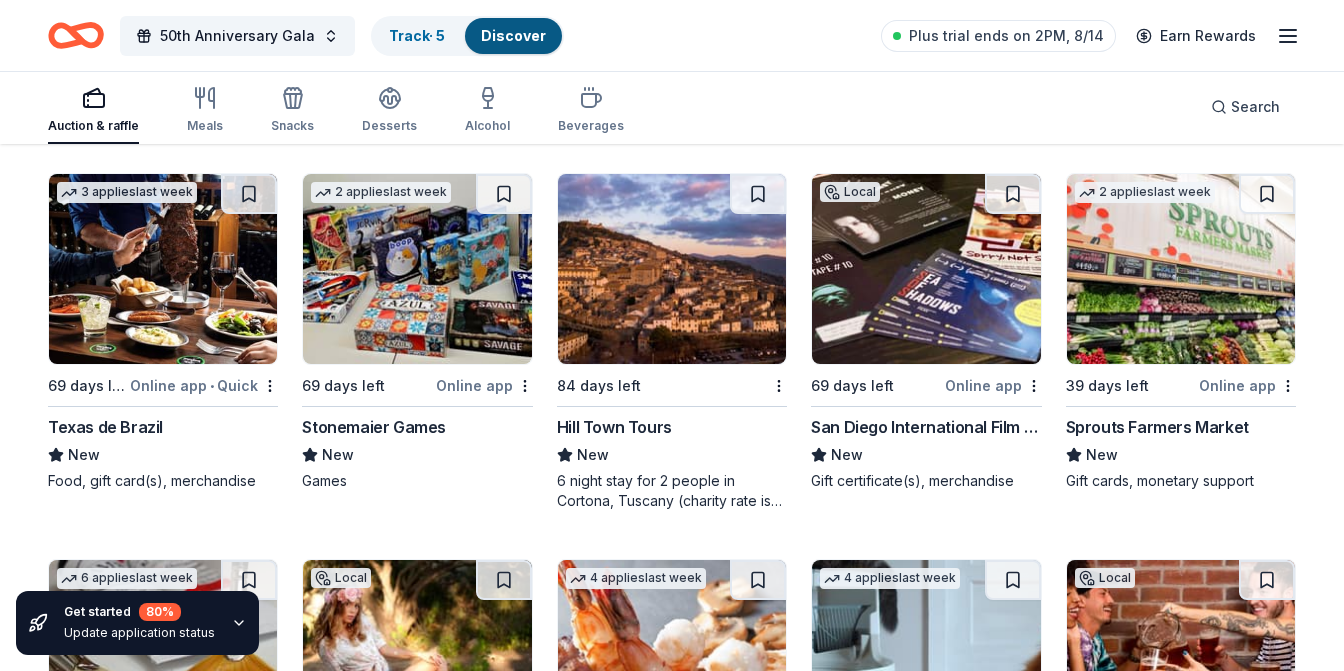 click on "6 night stay for 2 people in Cortona, Tuscany (charity rate is $1380; retails at $2200; you keep any proceeds above this price), includes welcome cocktail in the coolest wine bar in town, 4-course gourmet tasting menu paired with 4 different wines at Il Tocco Restaurant in Cortona, final cleaning and utilities, and concierge service to add extra activities during the stay" at bounding box center (672, 491) 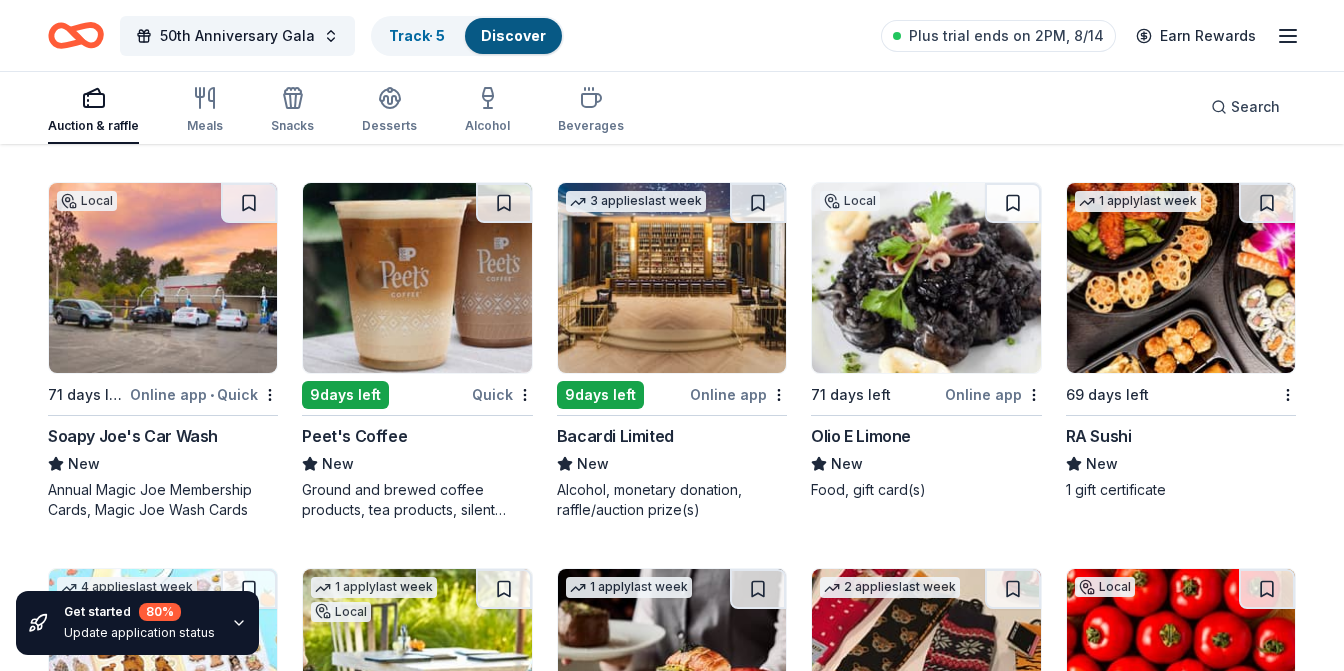 scroll, scrollTop: 9394, scrollLeft: 0, axis: vertical 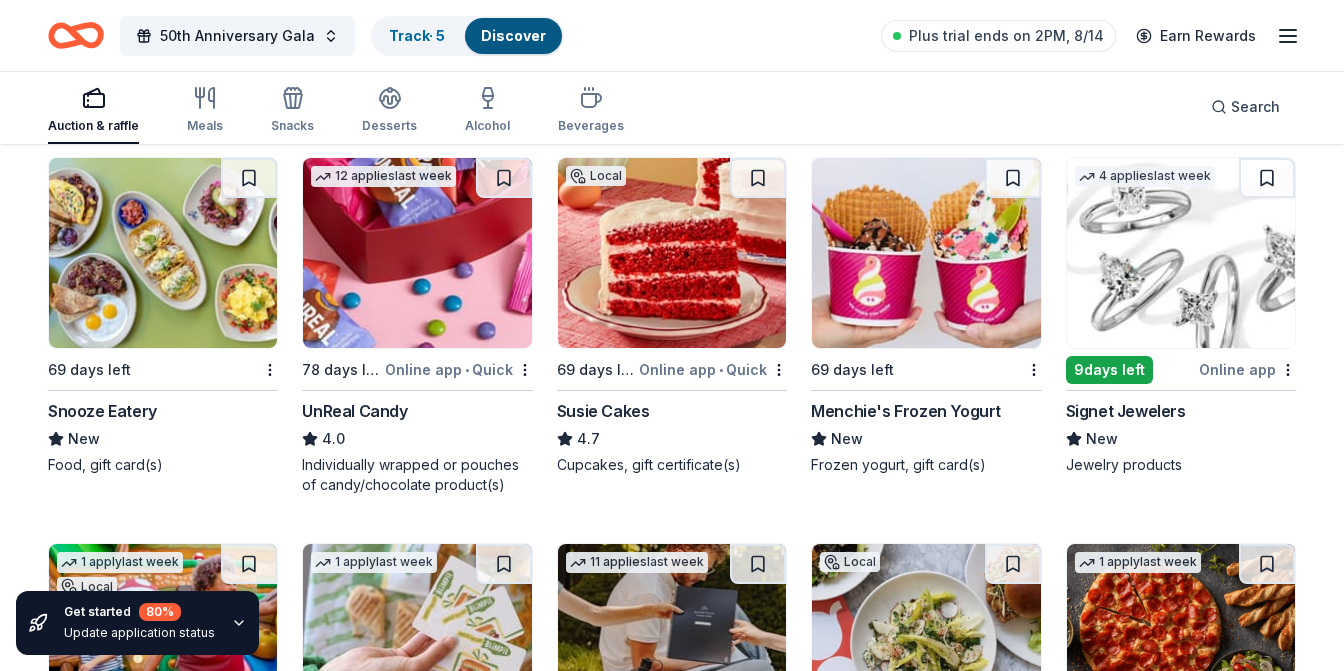 click on "Signet Jewelers" at bounding box center (1126, 411) 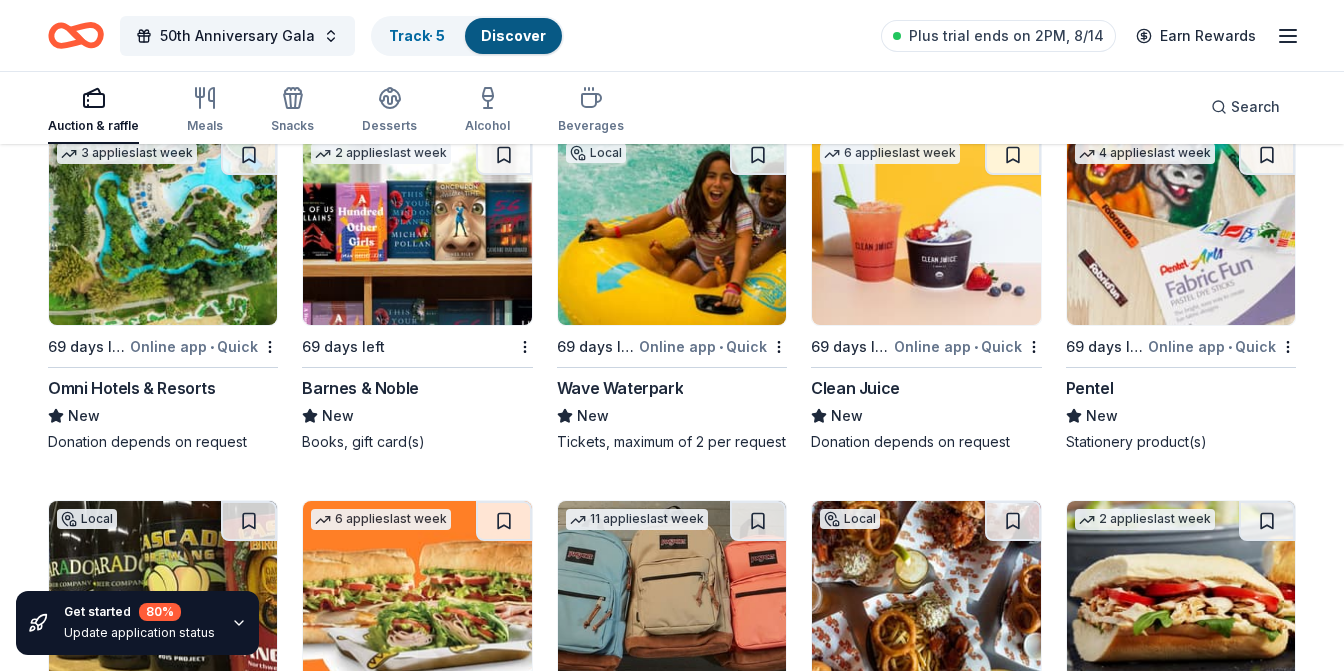 scroll, scrollTop: 12465, scrollLeft: 0, axis: vertical 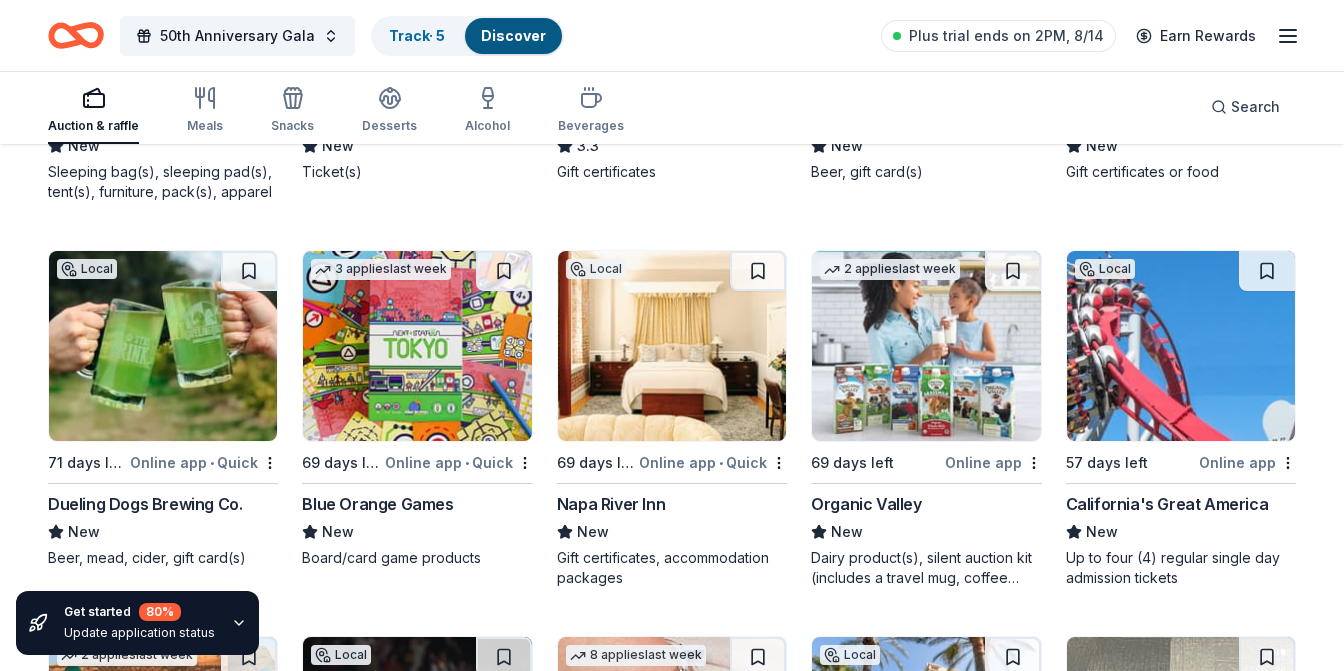 click on "Napa River Inn" at bounding box center [611, 504] 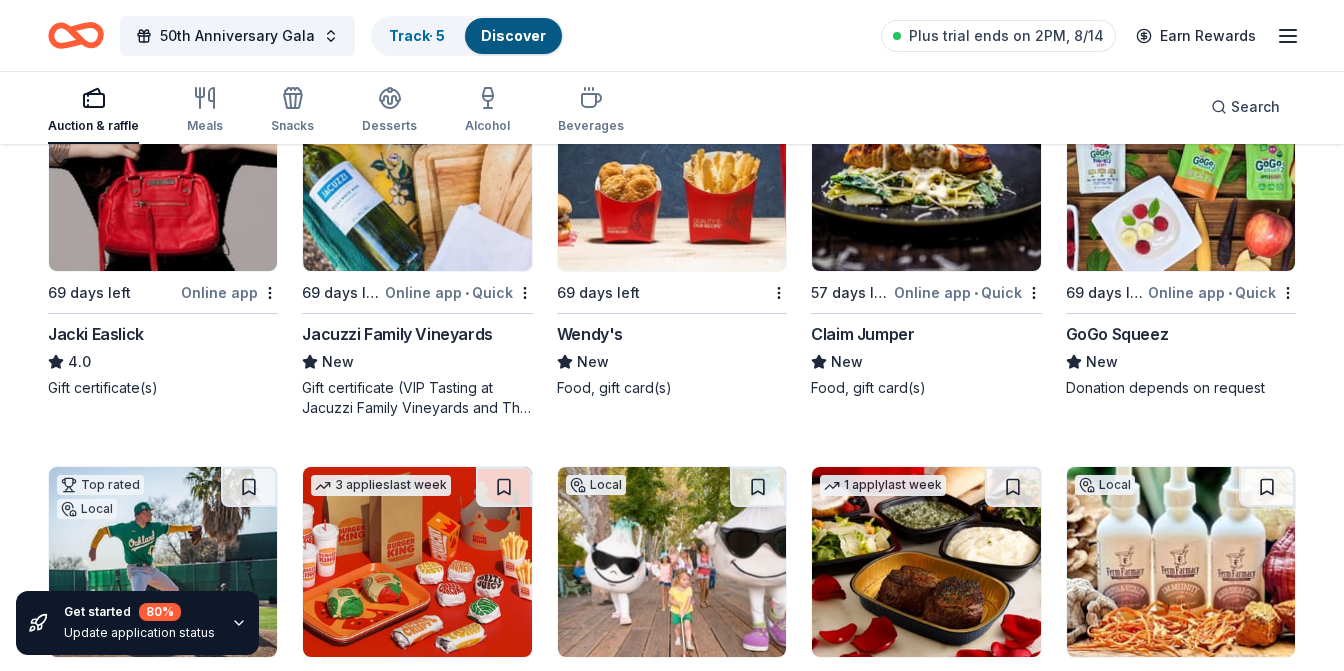 scroll, scrollTop: 16727, scrollLeft: 0, axis: vertical 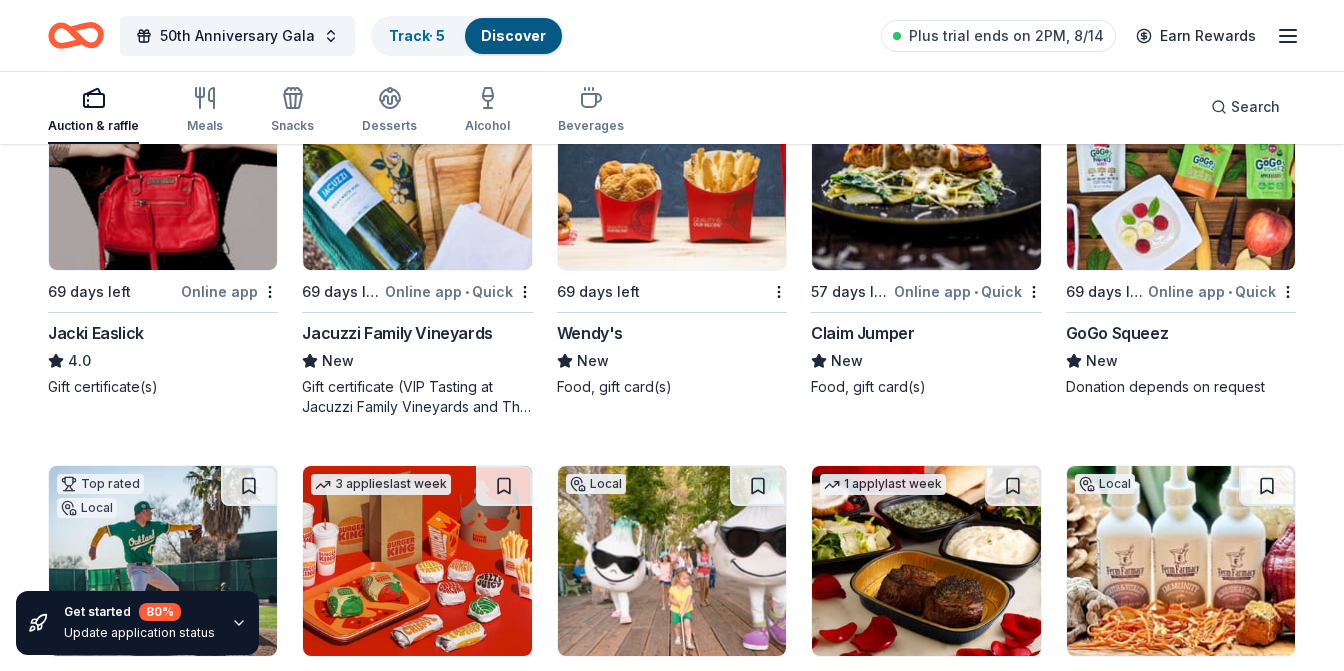 click at bounding box center [417, 175] 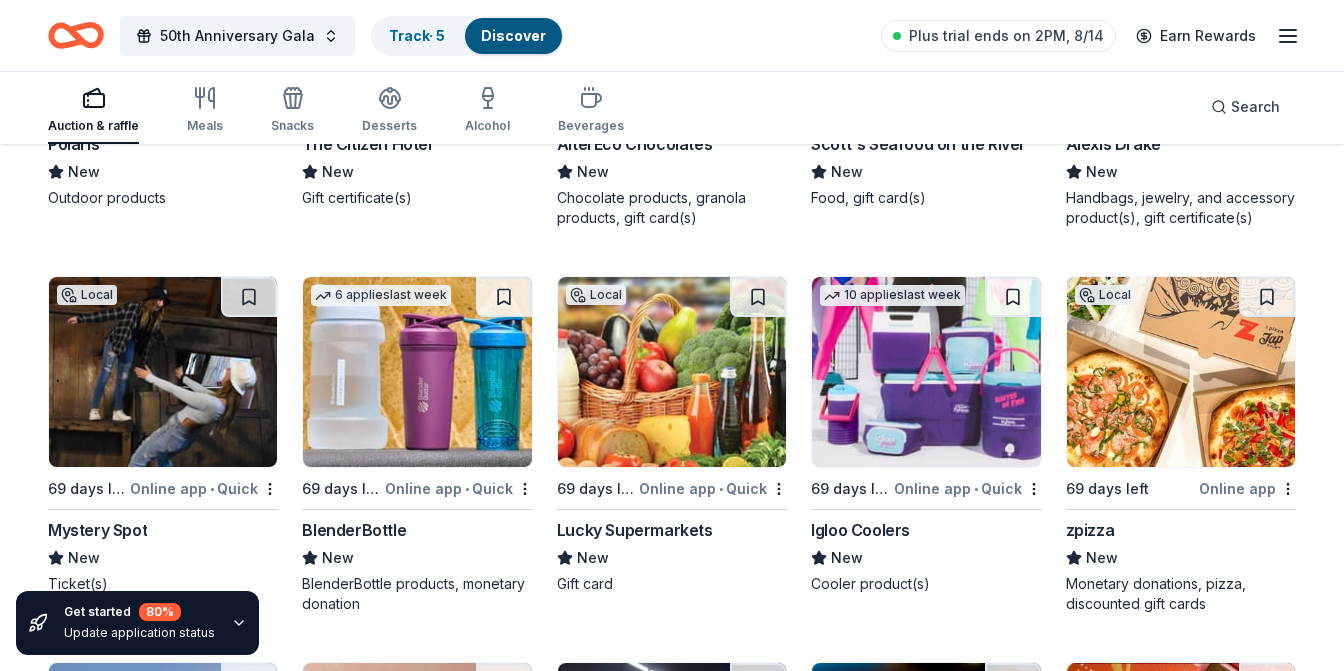 scroll, scrollTop: 19245, scrollLeft: 0, axis: vertical 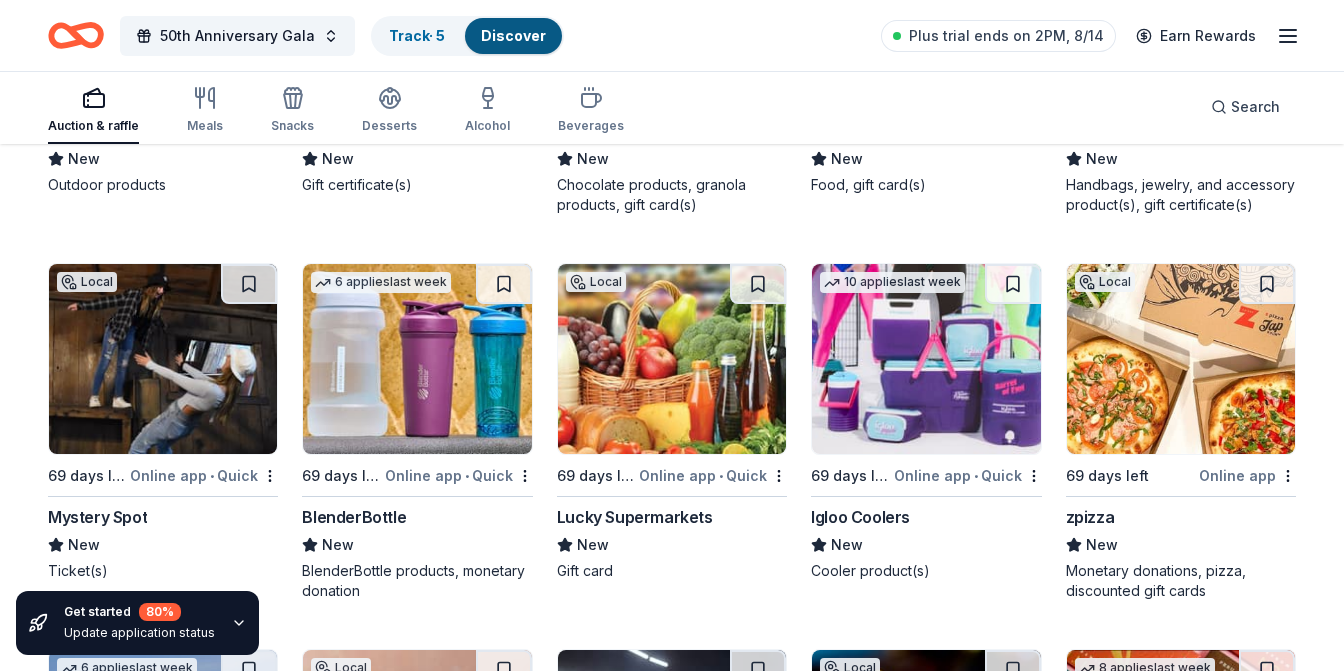 click on "Mystery Spot" at bounding box center (97, 517) 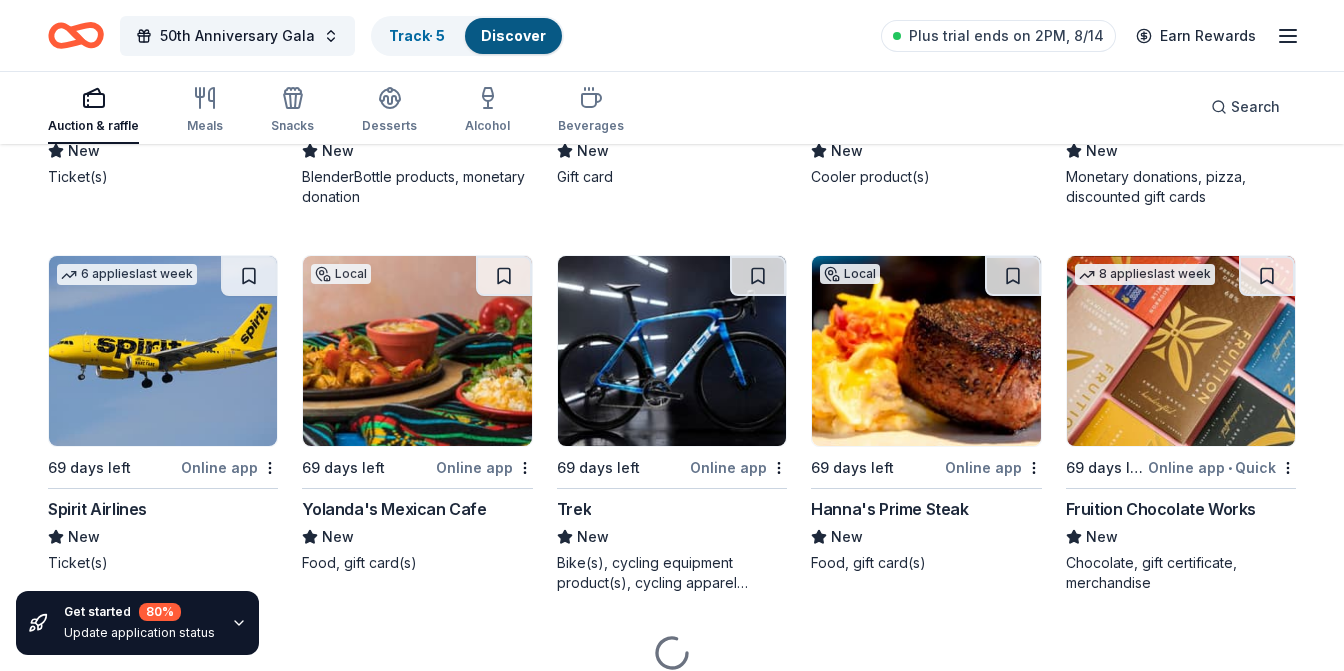 scroll, scrollTop: 19638, scrollLeft: 0, axis: vertical 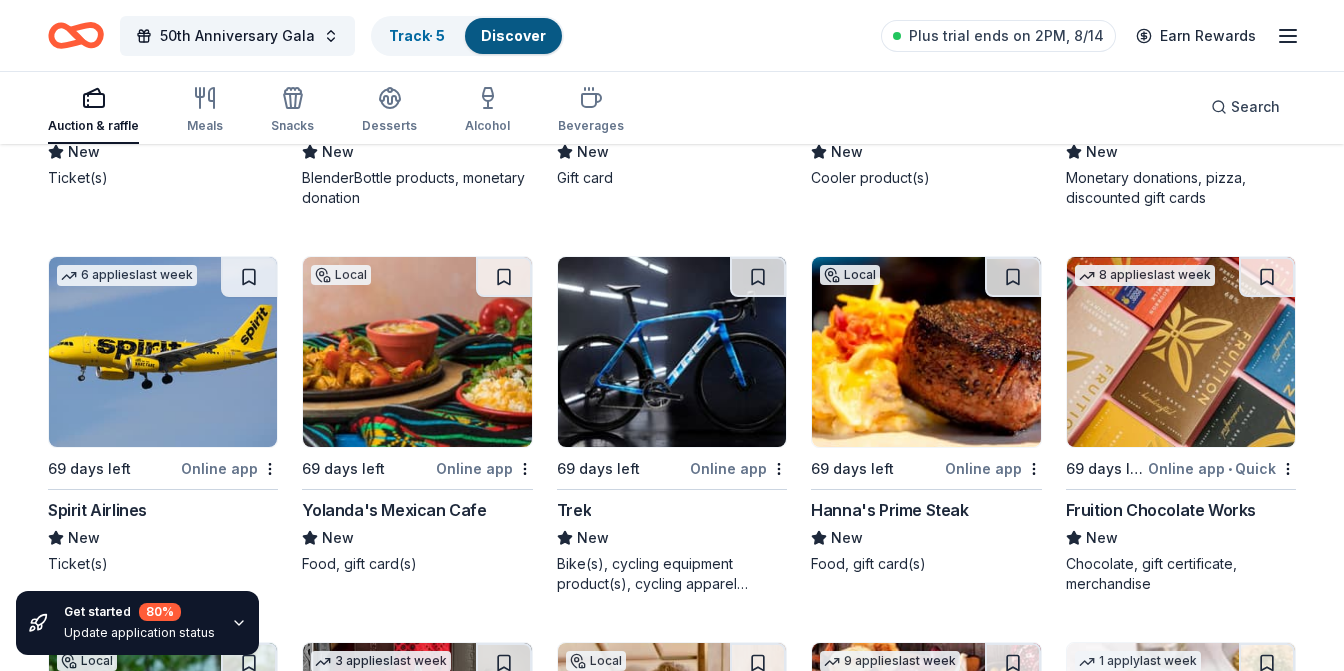 click on "Spirit Airlines" at bounding box center (97, 510) 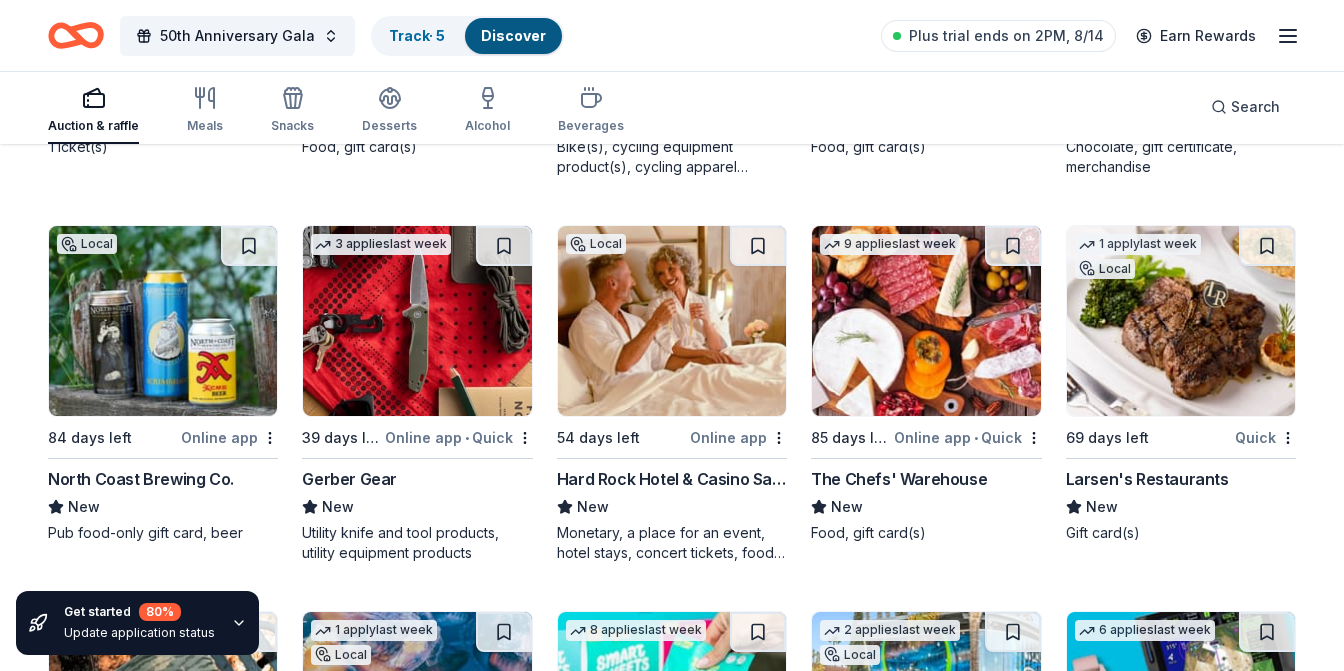 scroll, scrollTop: 20056, scrollLeft: 0, axis: vertical 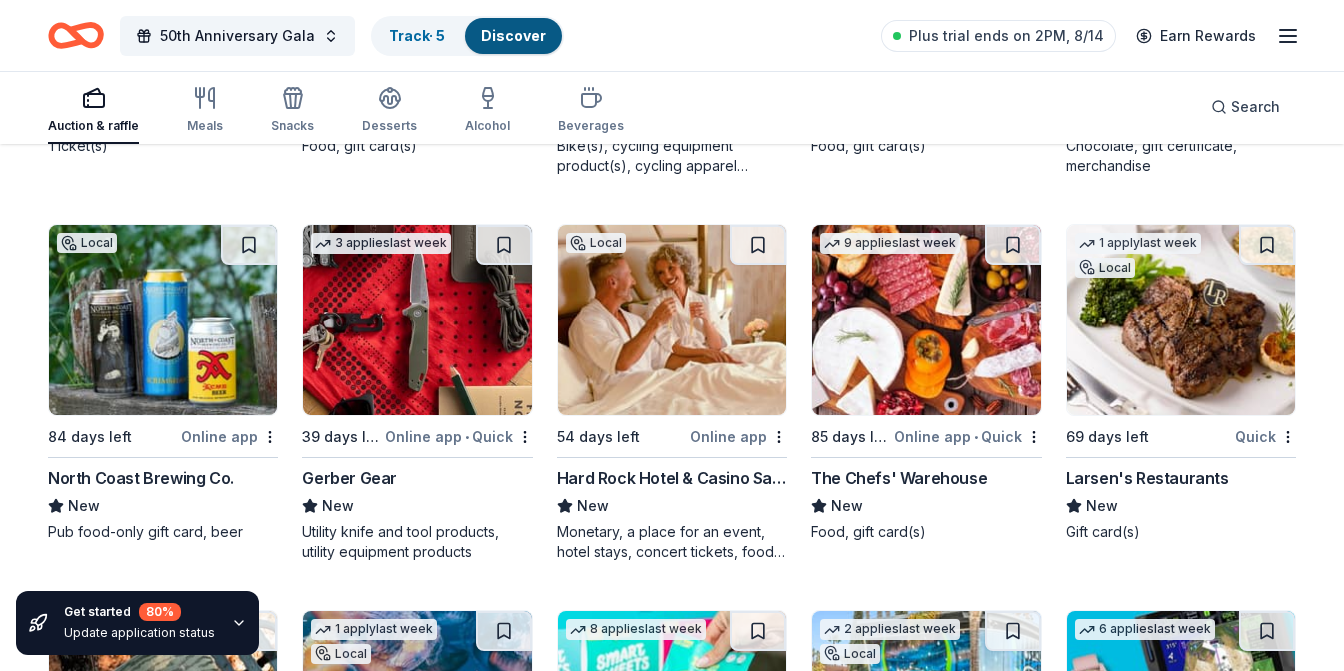 click on "Hard Rock Hotel & Casino Sacramento at Fire Mountain" at bounding box center [672, 478] 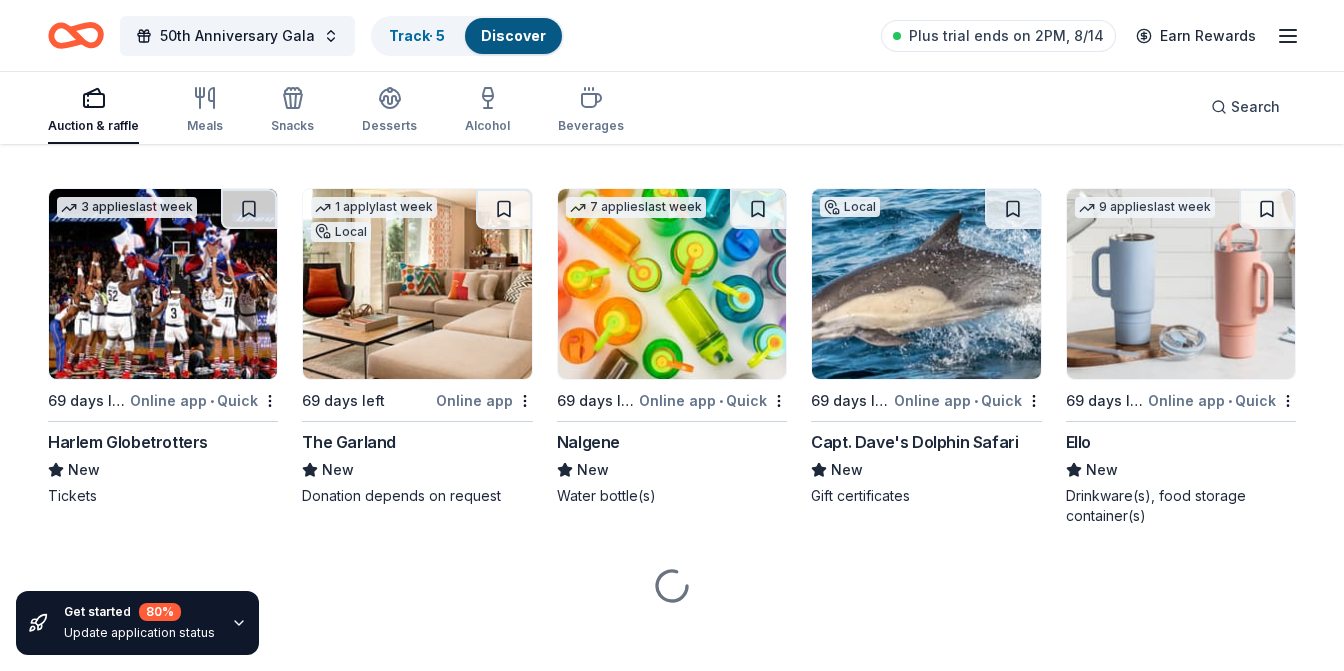 scroll, scrollTop: 21258, scrollLeft: 0, axis: vertical 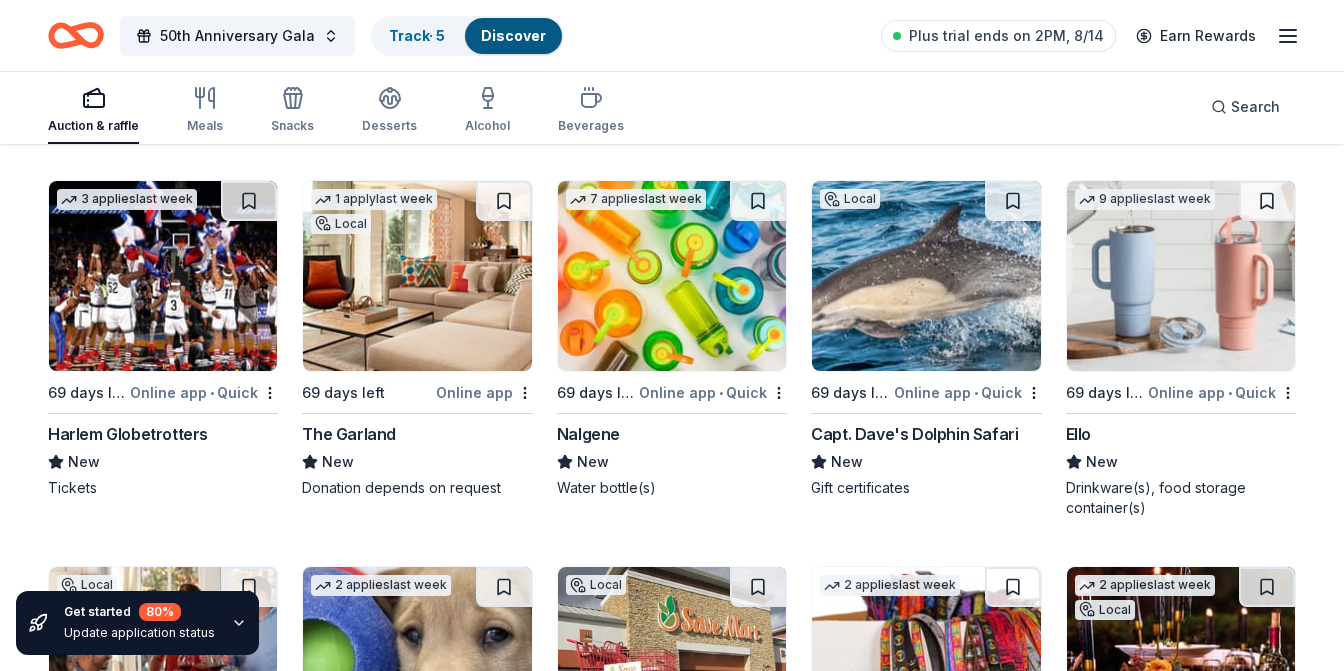 click on "The Garland" at bounding box center (349, 434) 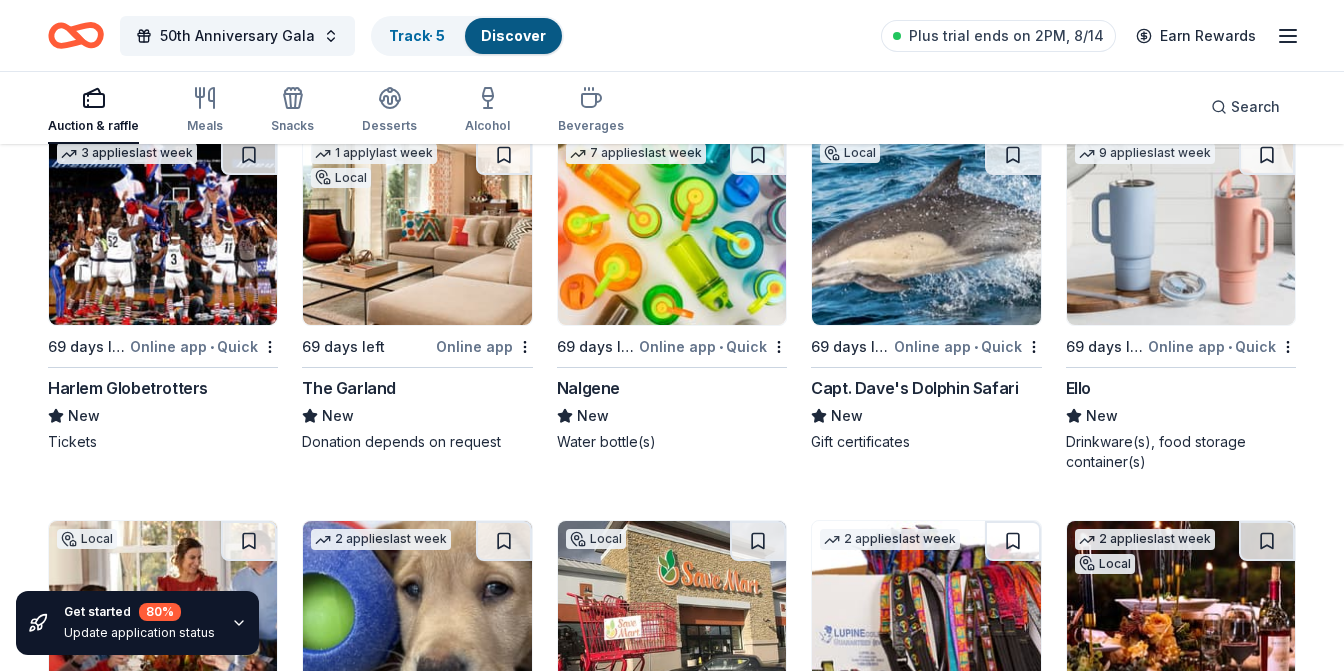 scroll, scrollTop: 21311, scrollLeft: 0, axis: vertical 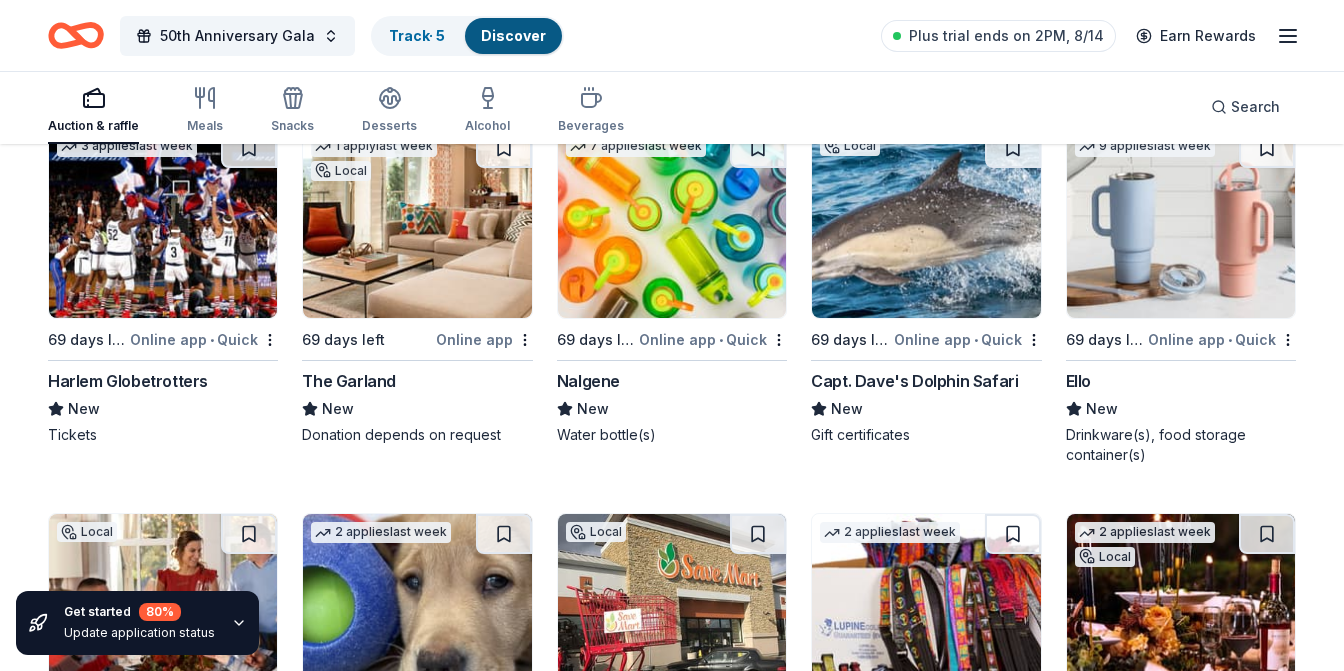 click on "Capt. Dave's Dolphin Safari" at bounding box center [914, 381] 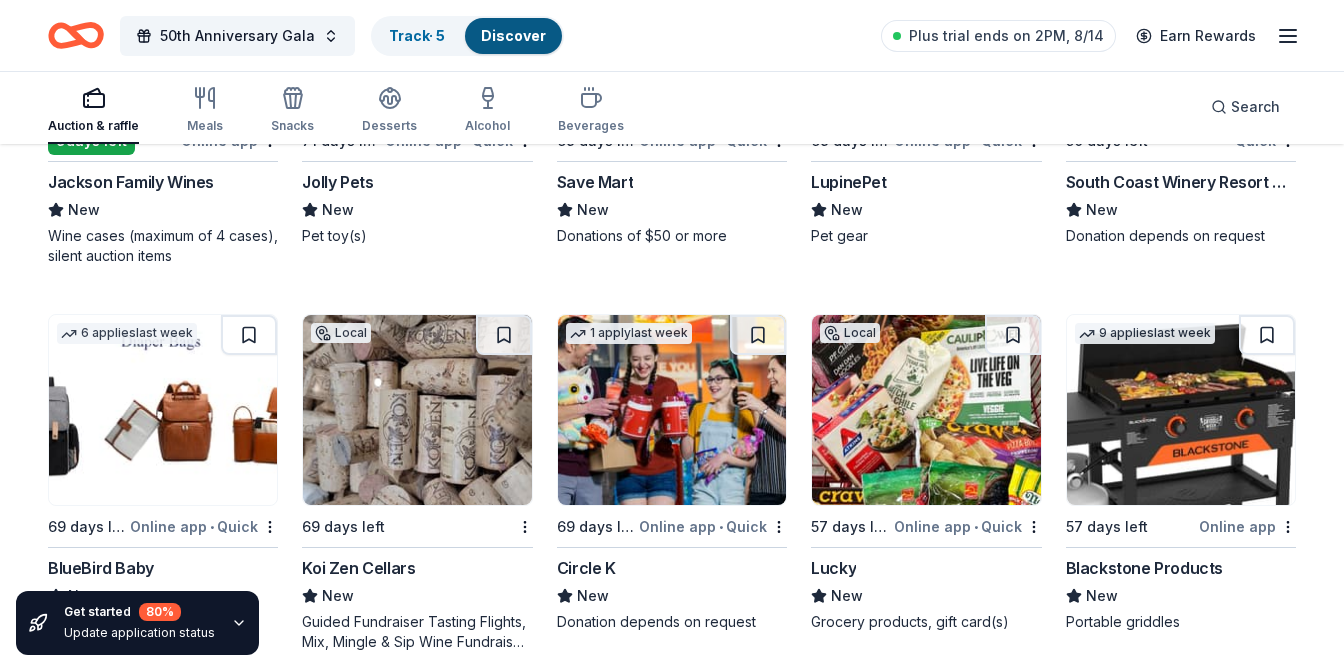 scroll, scrollTop: 21911, scrollLeft: 0, axis: vertical 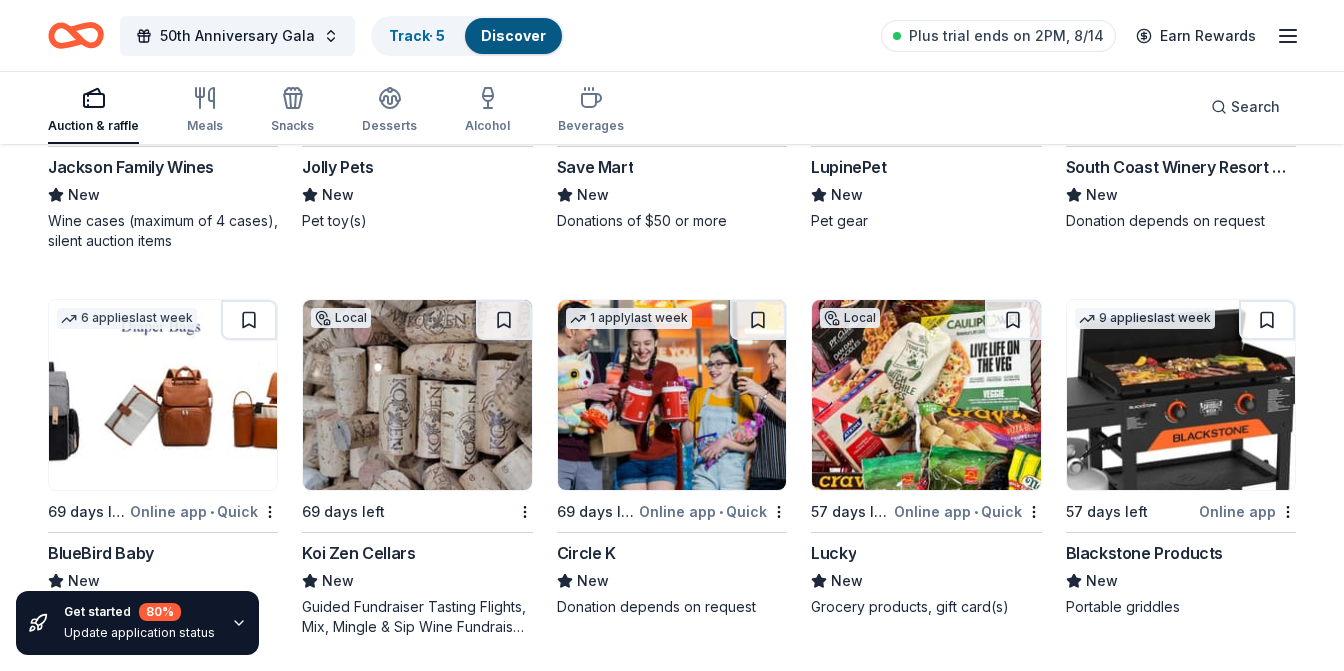 click on "Koi Zen Cellars" at bounding box center [358, 553] 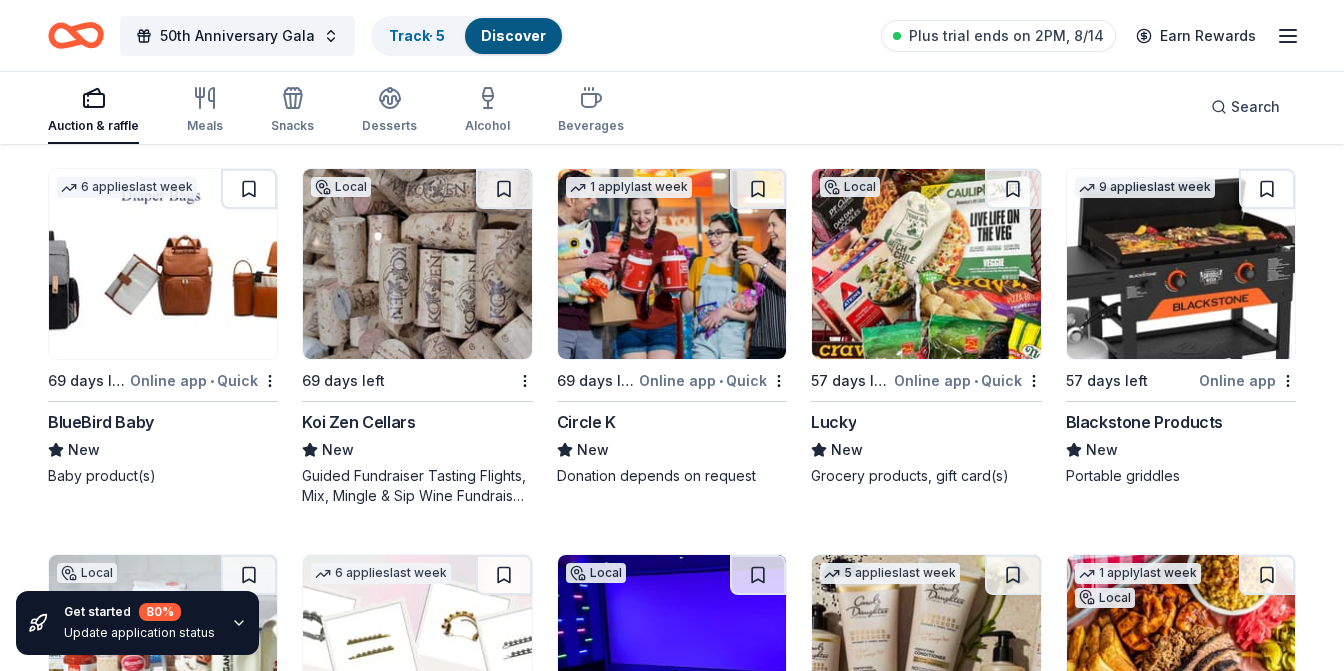 scroll, scrollTop: 22032, scrollLeft: 0, axis: vertical 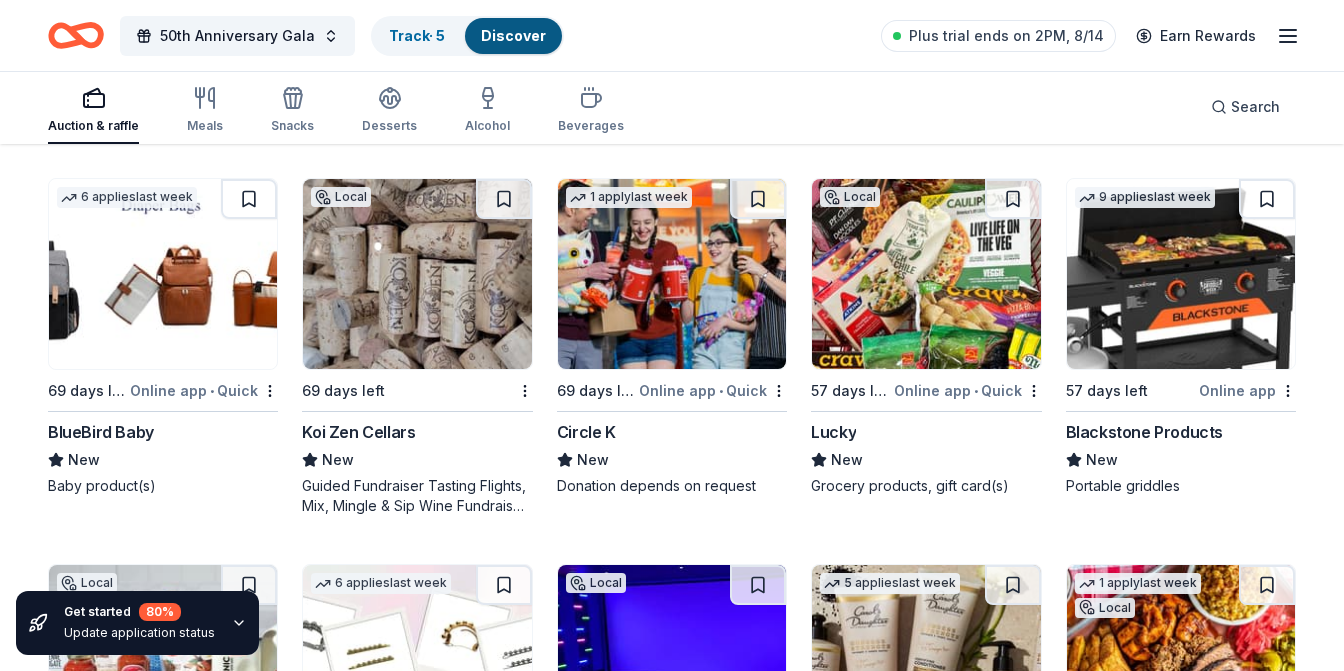 click on "Blackstone Products" at bounding box center [1144, 432] 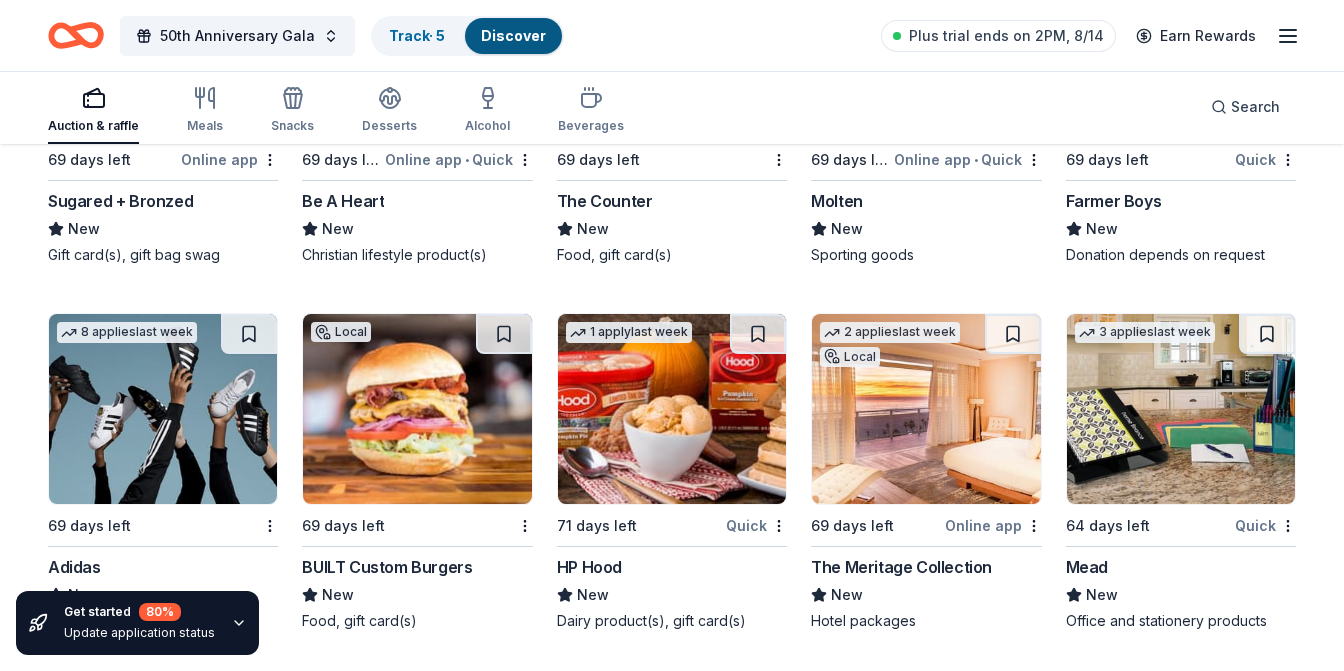scroll, scrollTop: 24153, scrollLeft: 0, axis: vertical 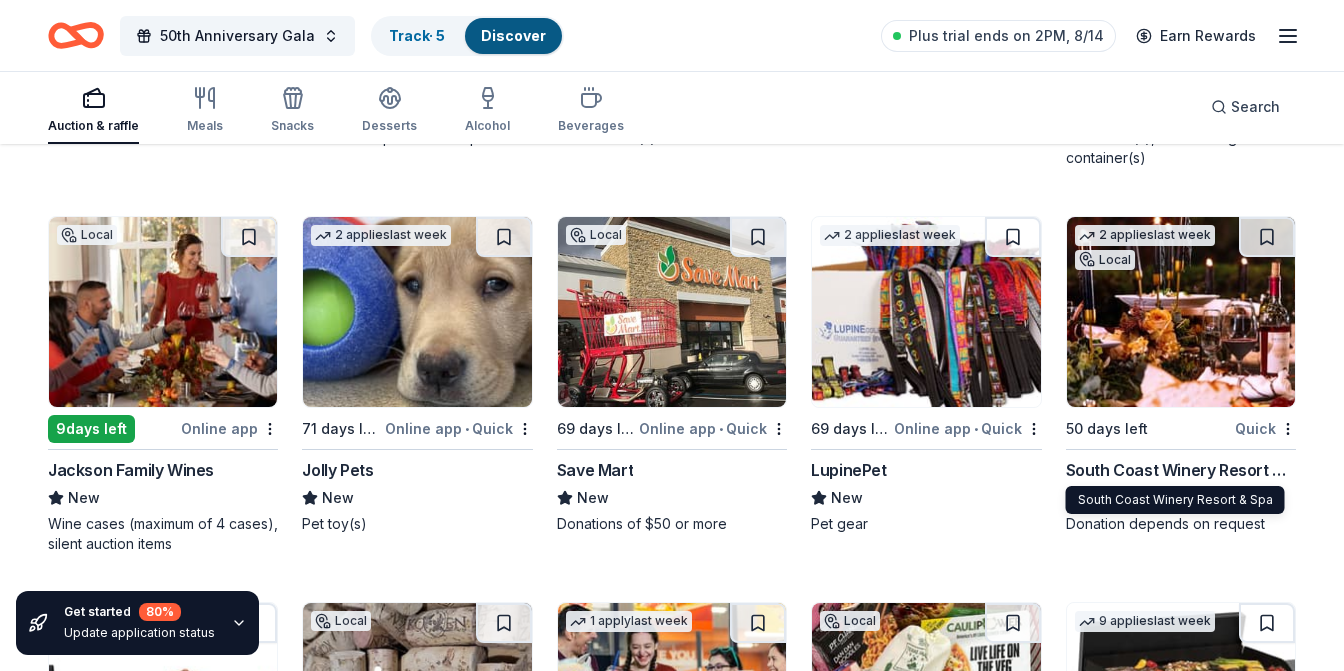 click on "South Coast Winery Resort & Spa" at bounding box center (1181, 470) 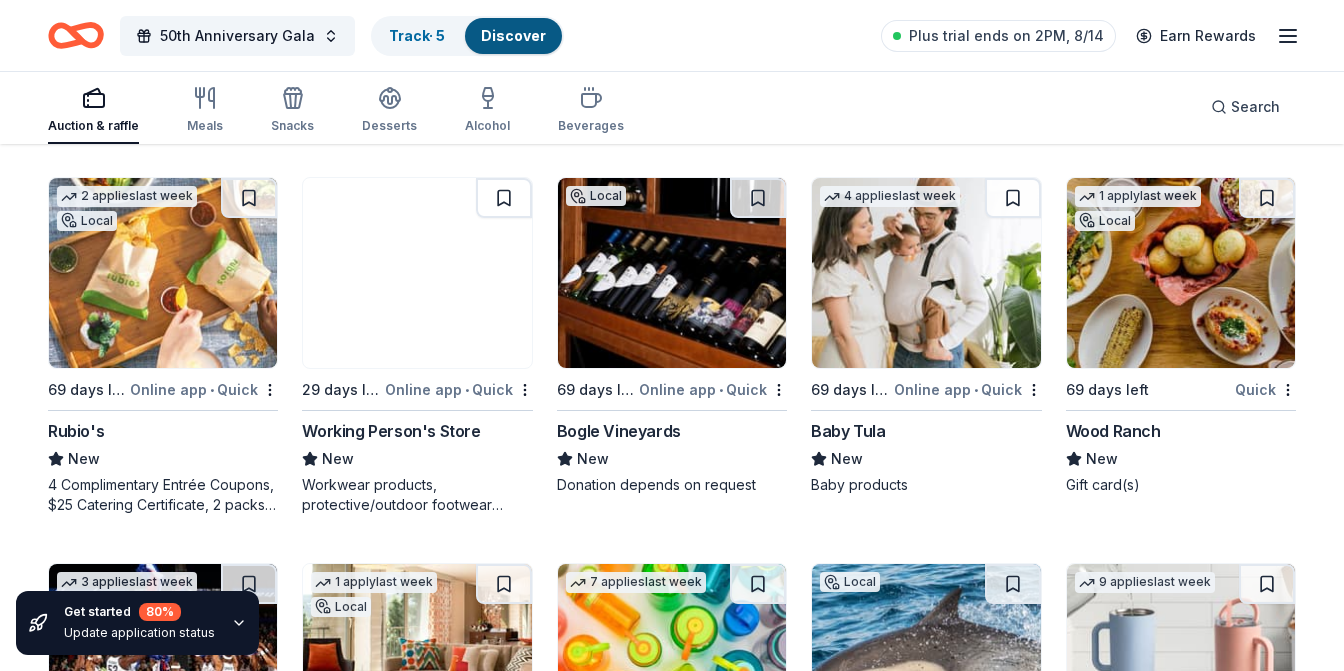 scroll, scrollTop: 20890, scrollLeft: 0, axis: vertical 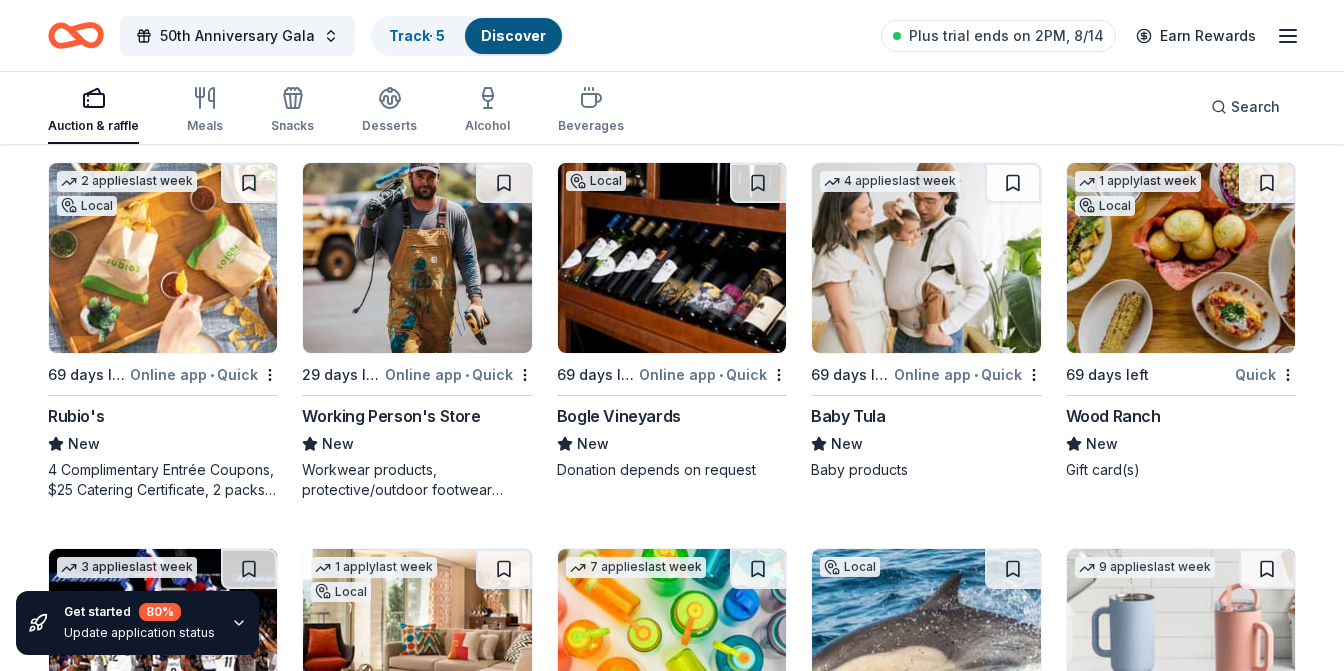 click on "69 days left" at bounding box center (87, 375) 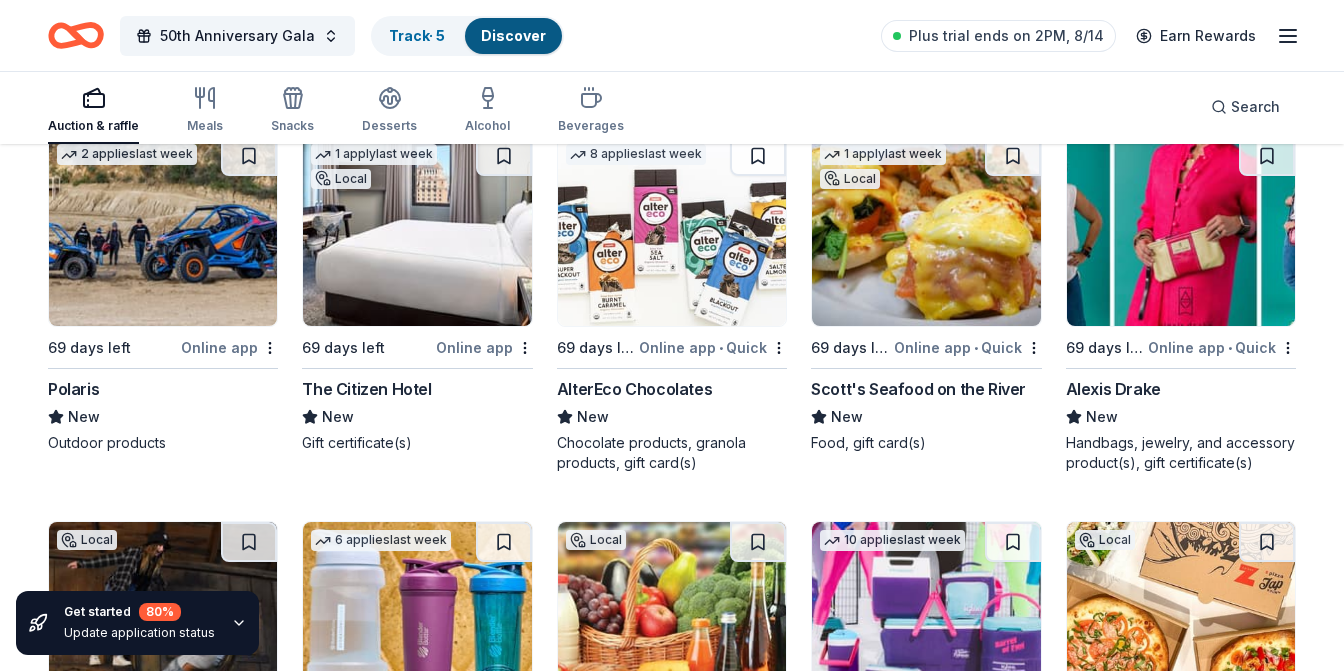 scroll, scrollTop: 18989, scrollLeft: 0, axis: vertical 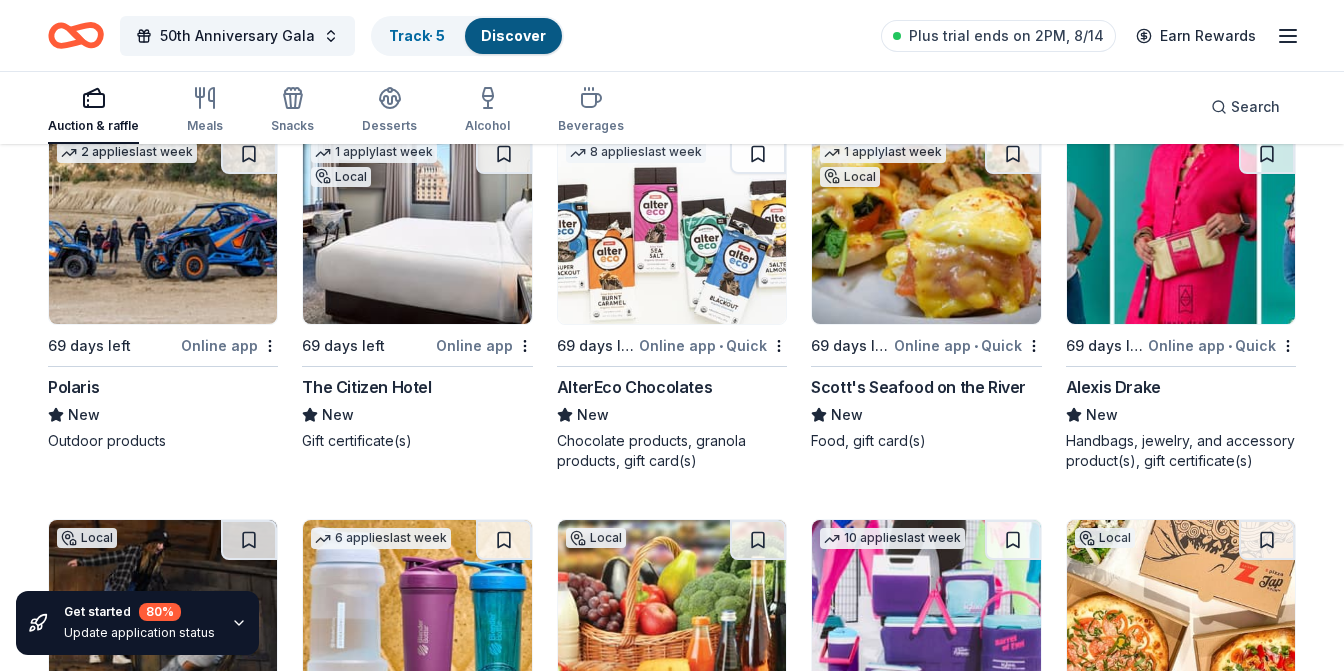 click on "The Citizen Hotel" at bounding box center [366, 387] 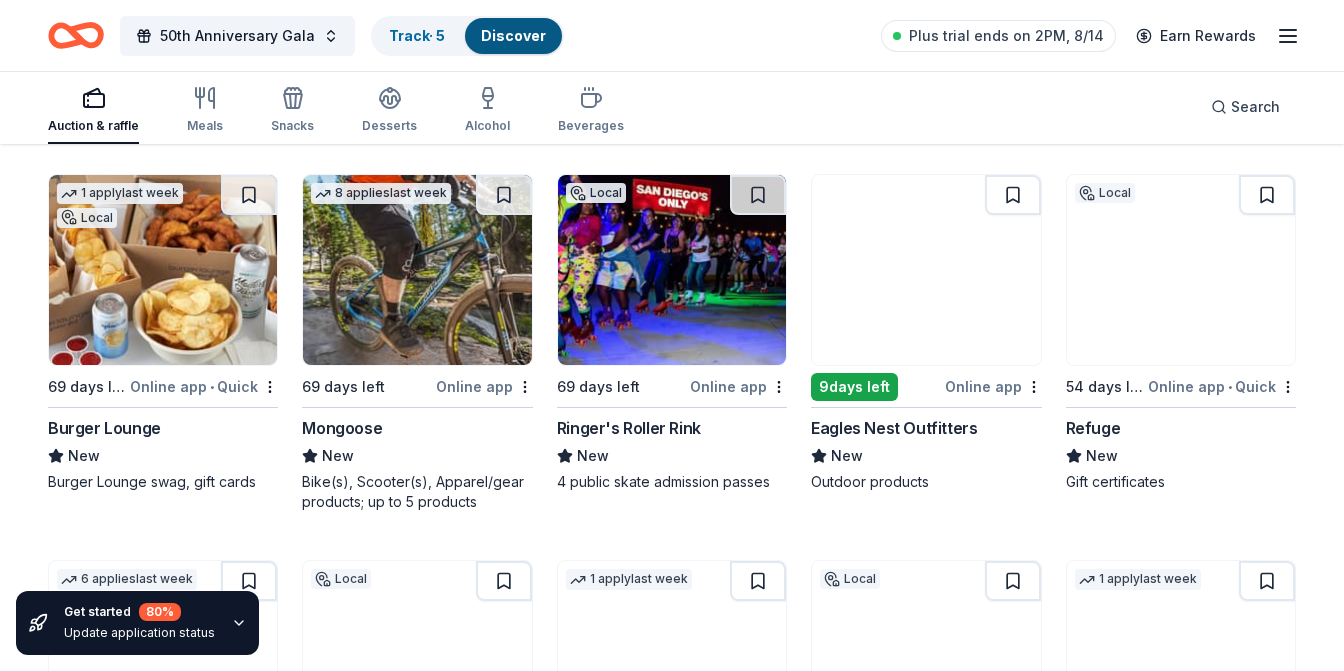 scroll, scrollTop: 17787, scrollLeft: 0, axis: vertical 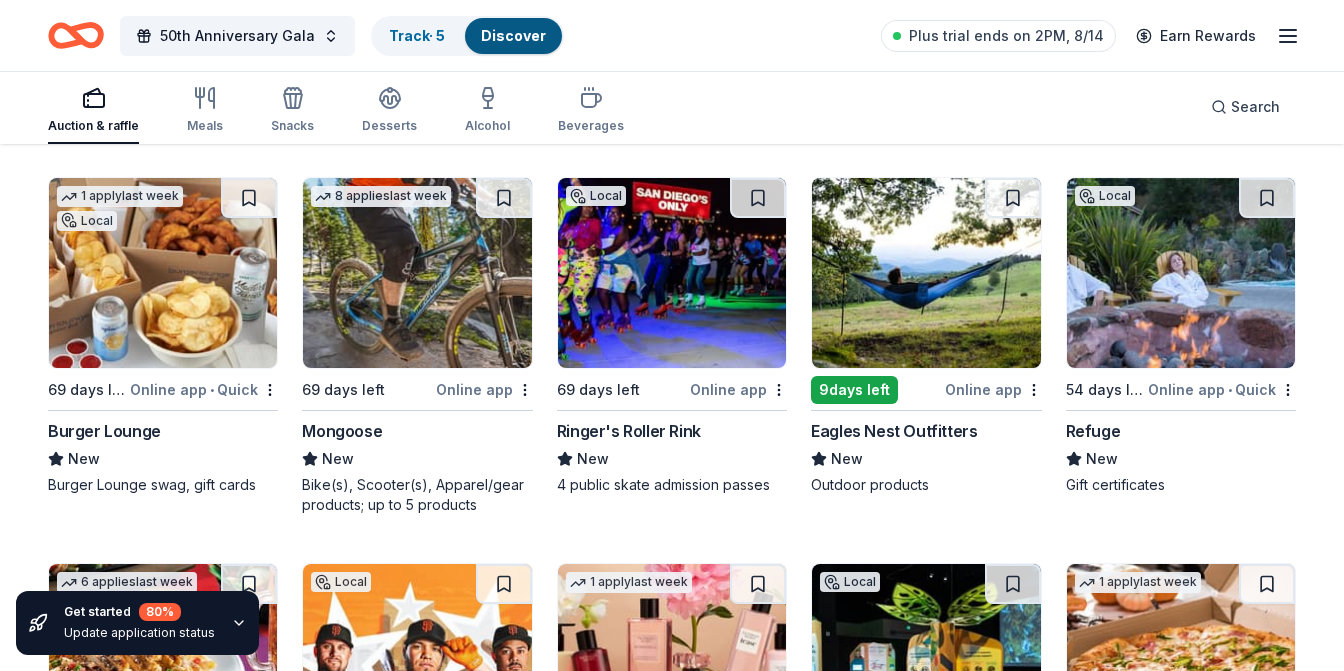 click at bounding box center [1181, 273] 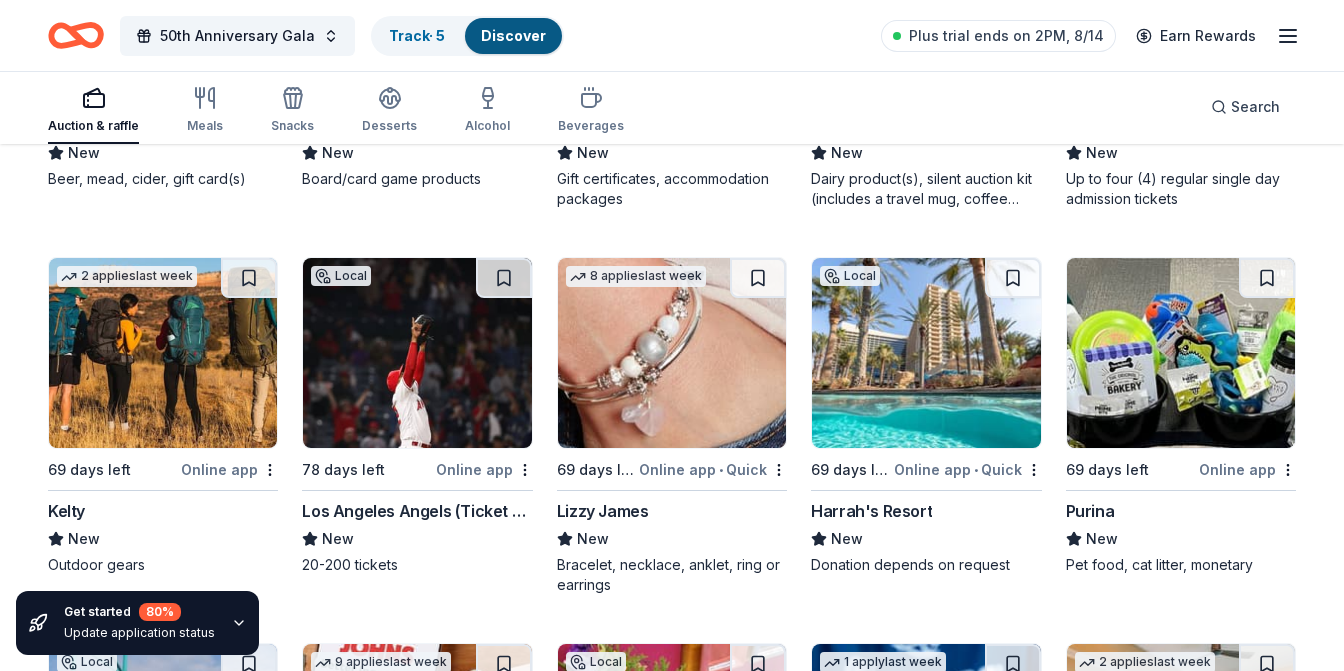 scroll, scrollTop: 15774, scrollLeft: 0, axis: vertical 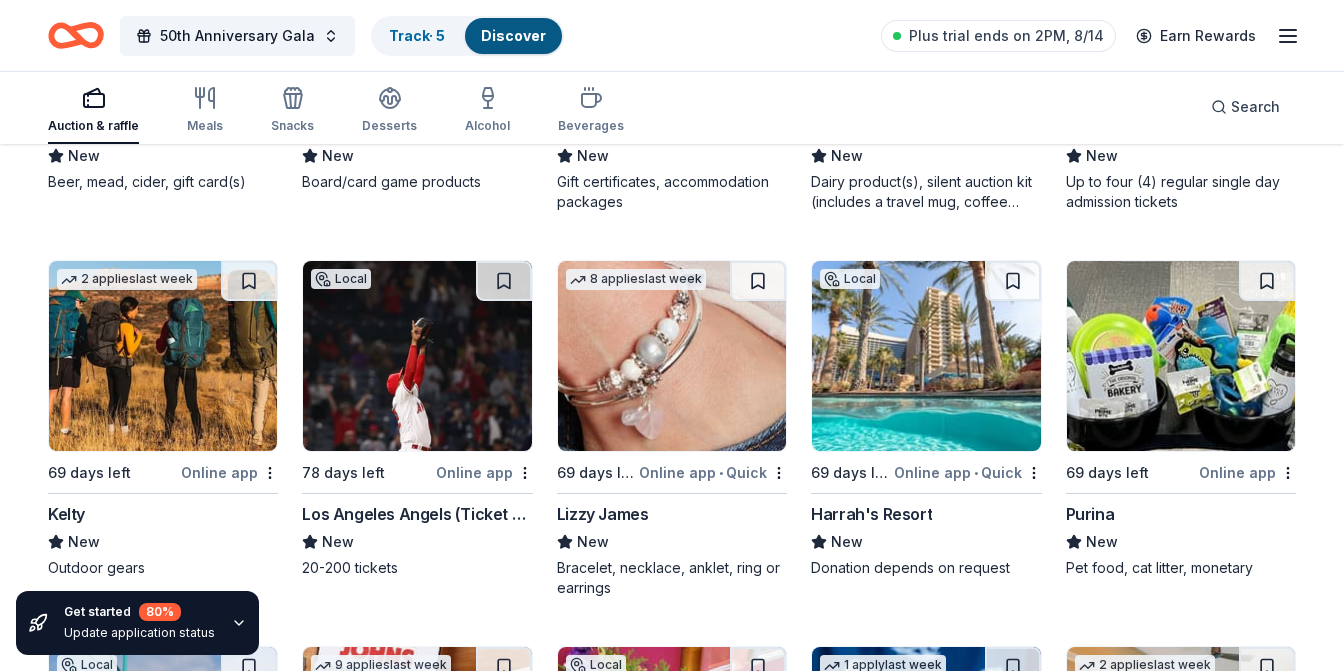 click on "Lizzy James" at bounding box center (603, 514) 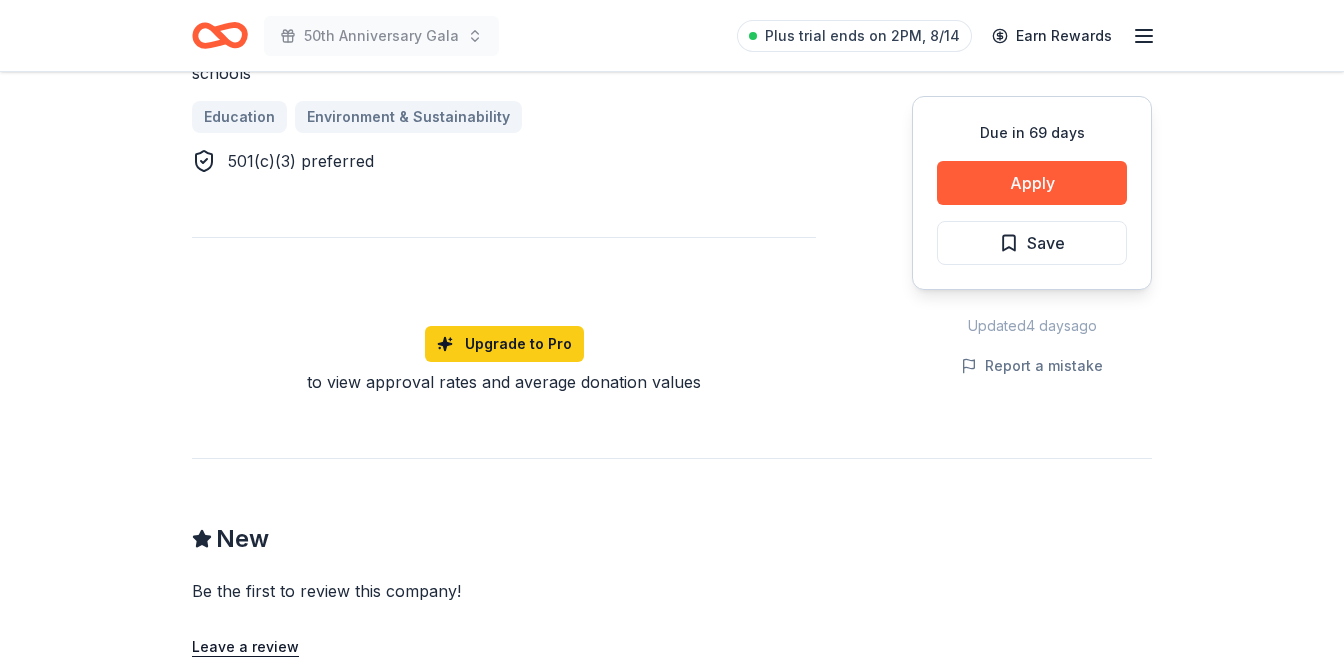 scroll, scrollTop: 1318, scrollLeft: 0, axis: vertical 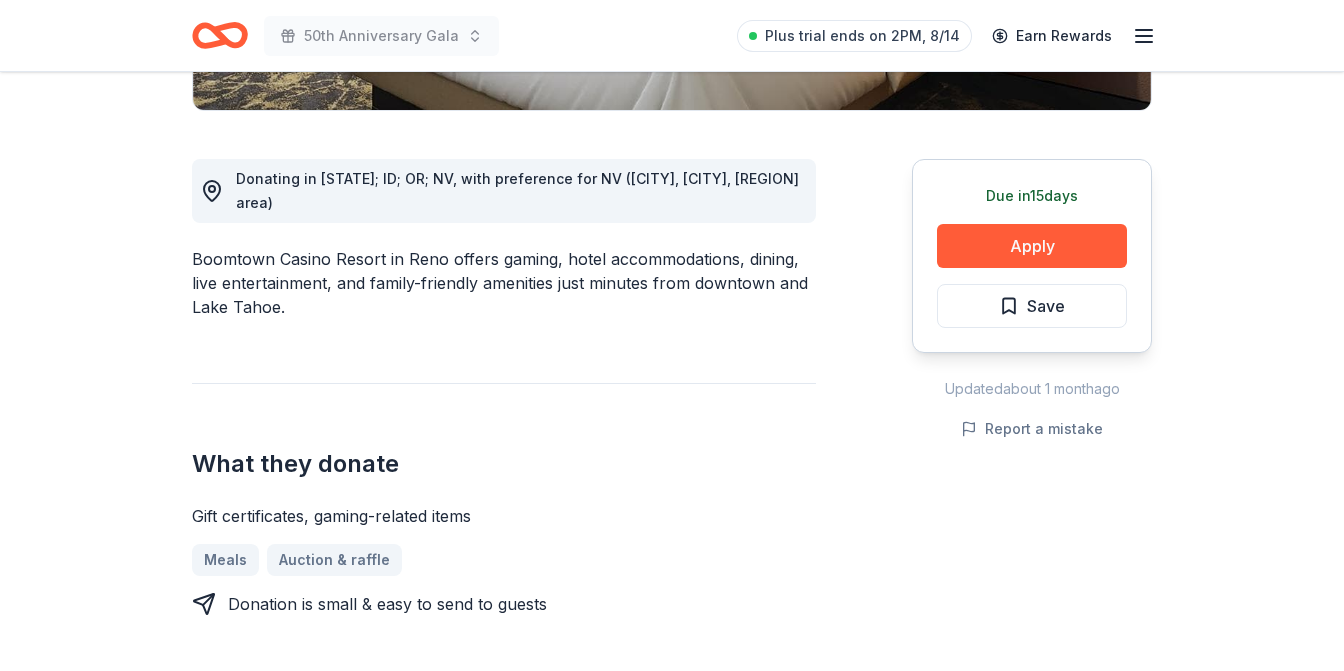 click on "Boomtown Casino Resort in Reno offers gaming, hotel accommodations, dining, live entertainment, and family-friendly amenities just minutes from downtown and Lake Tahoe." at bounding box center [504, 283] 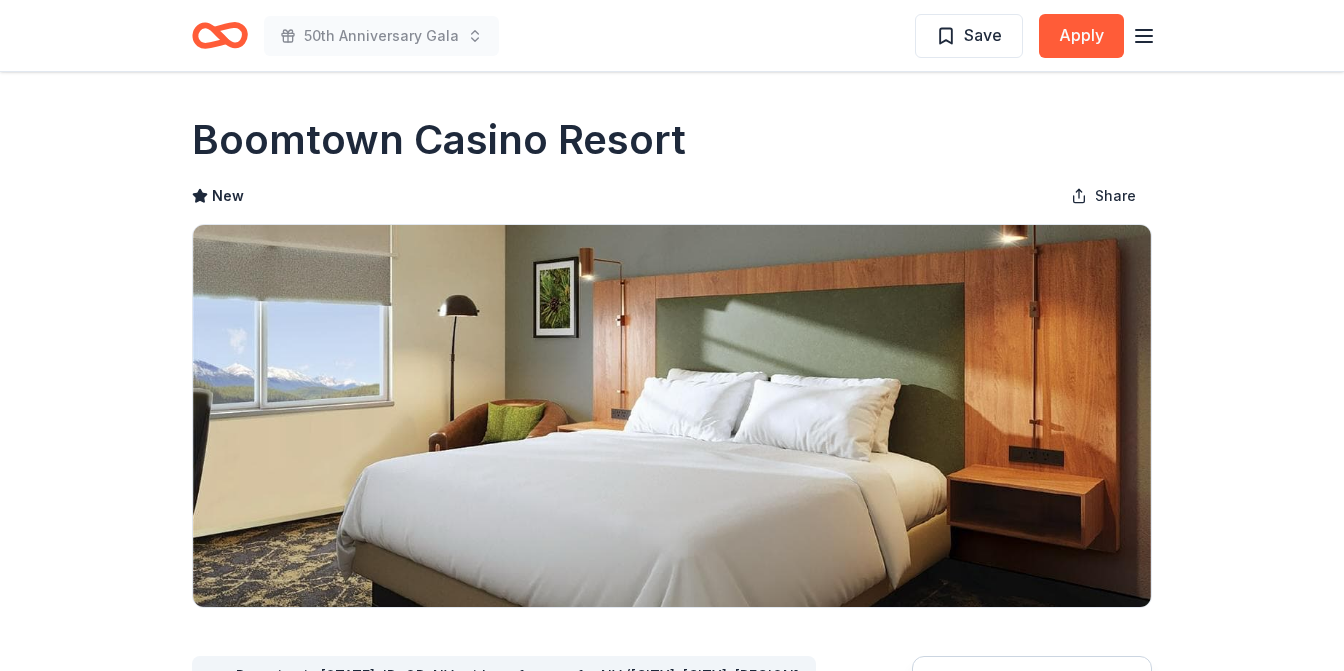 scroll, scrollTop: 0, scrollLeft: 0, axis: both 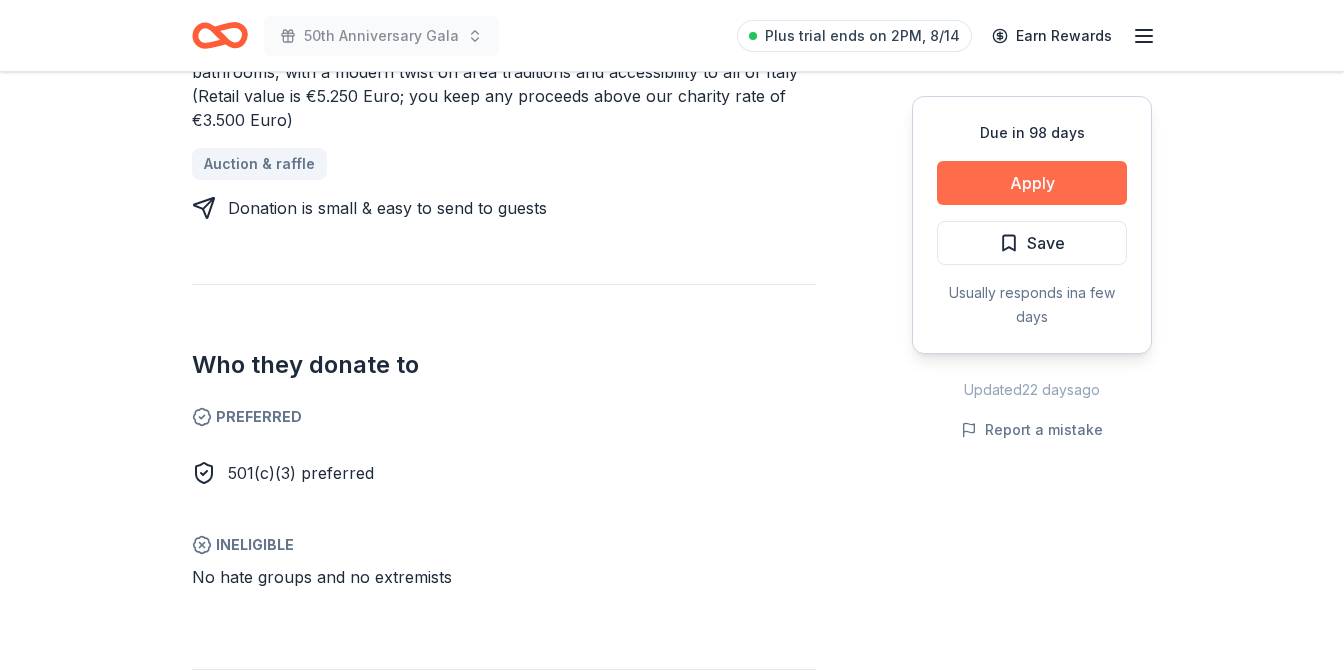 click on "Apply" at bounding box center [1032, 183] 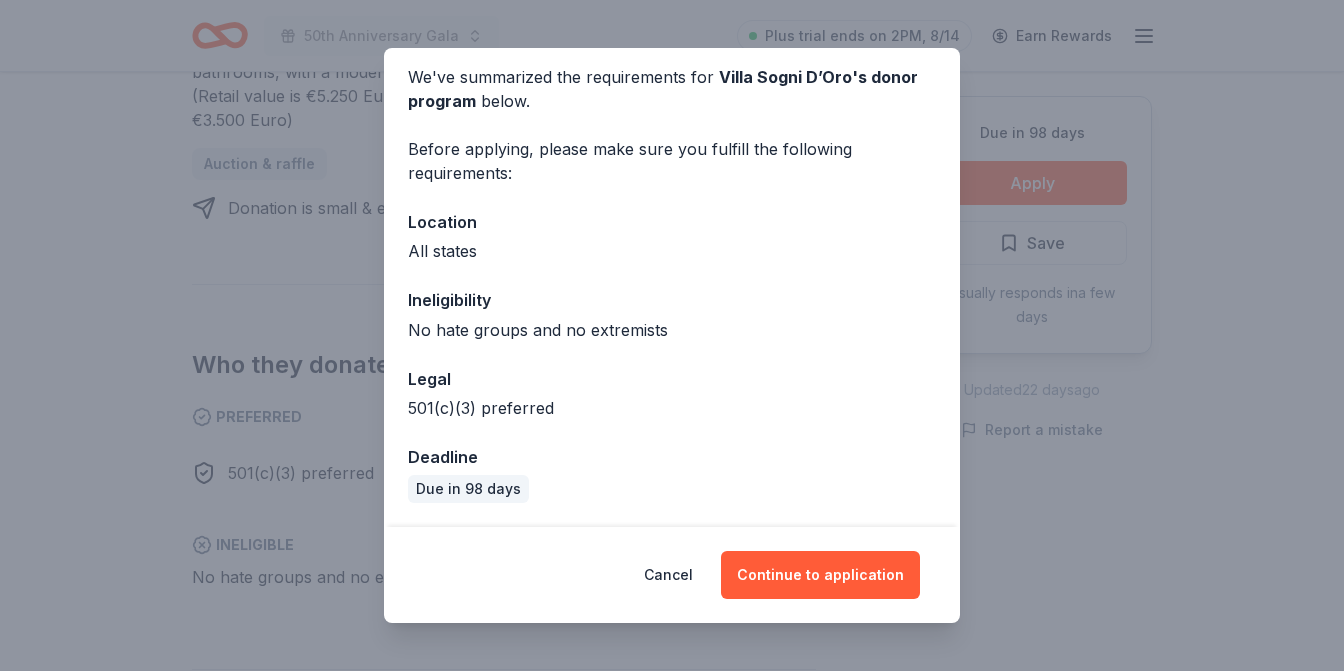 scroll, scrollTop: 78, scrollLeft: 0, axis: vertical 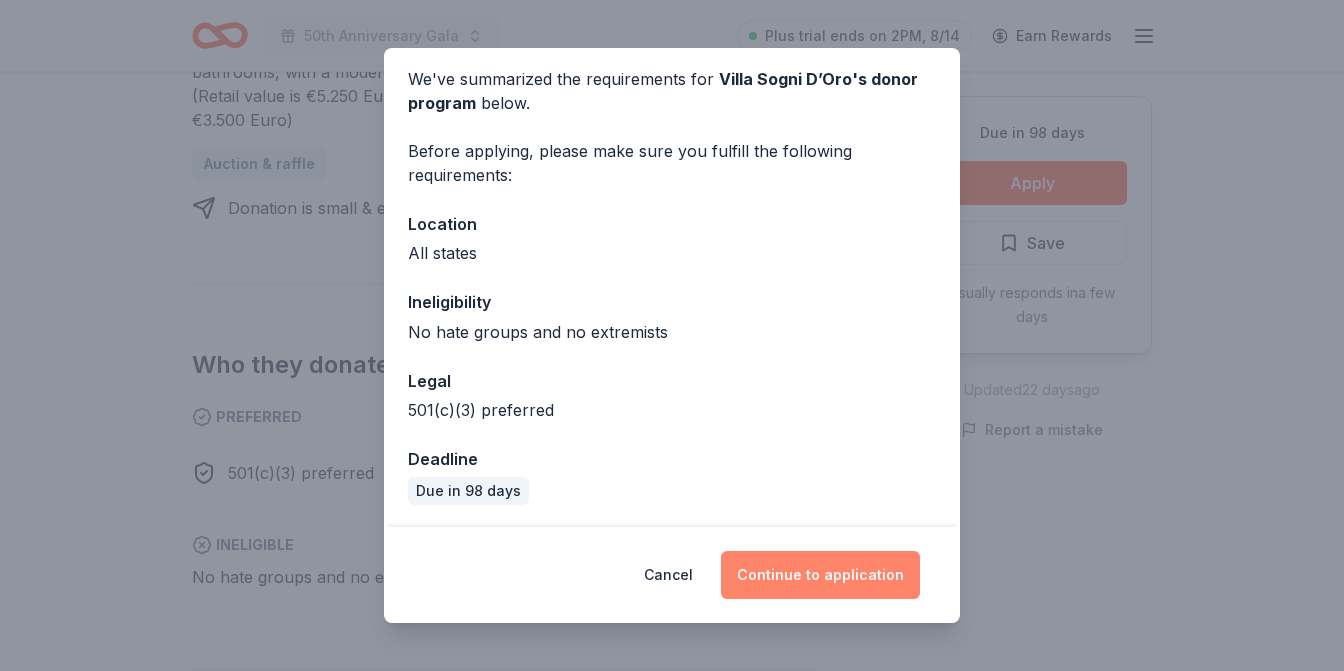 click on "Continue to application" at bounding box center [820, 575] 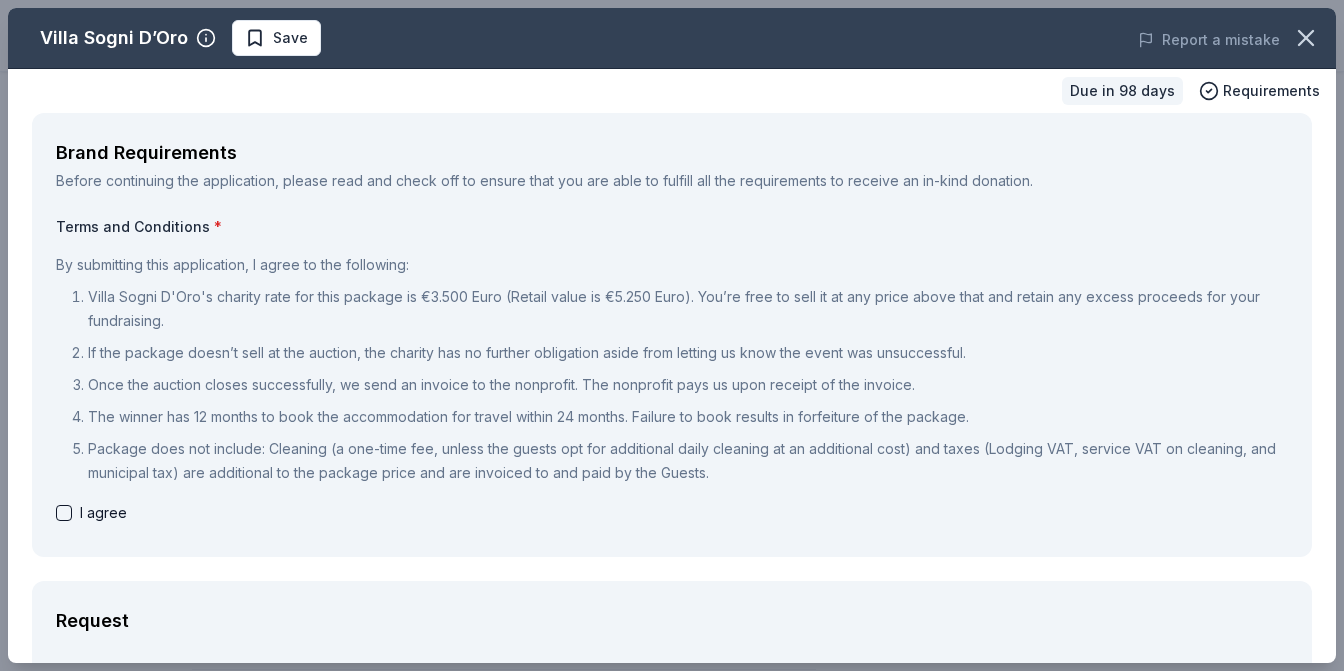 scroll, scrollTop: 0, scrollLeft: 0, axis: both 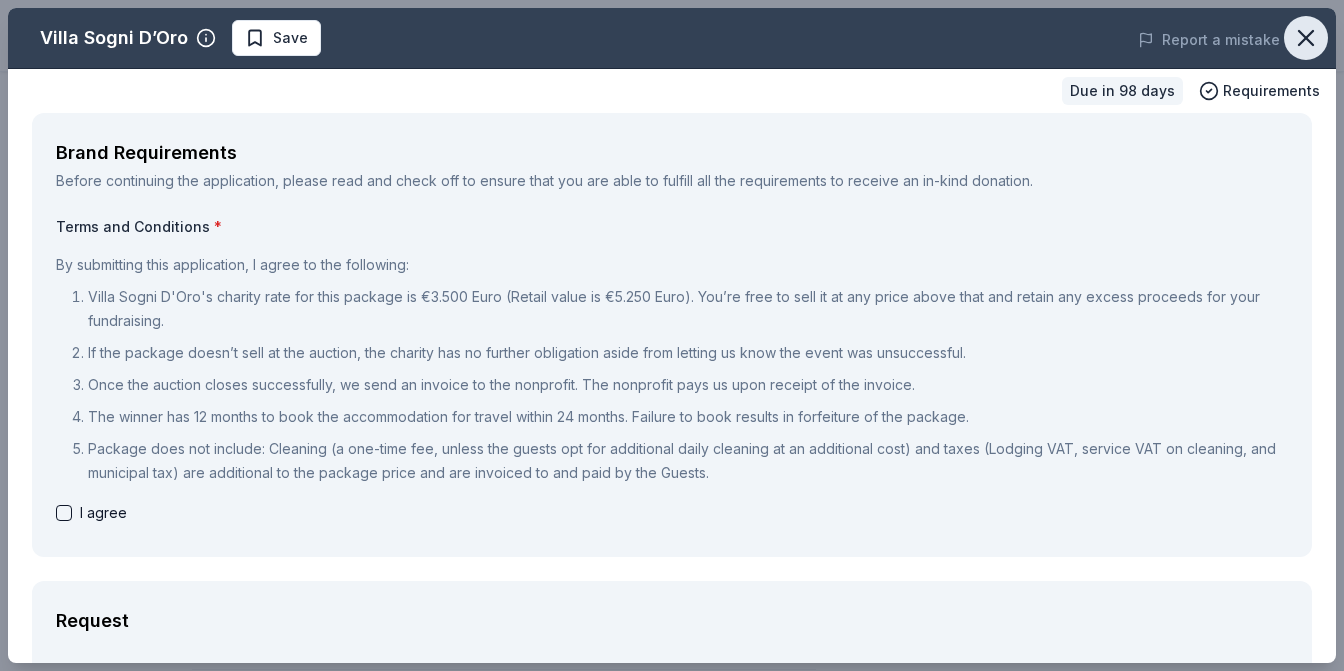 click 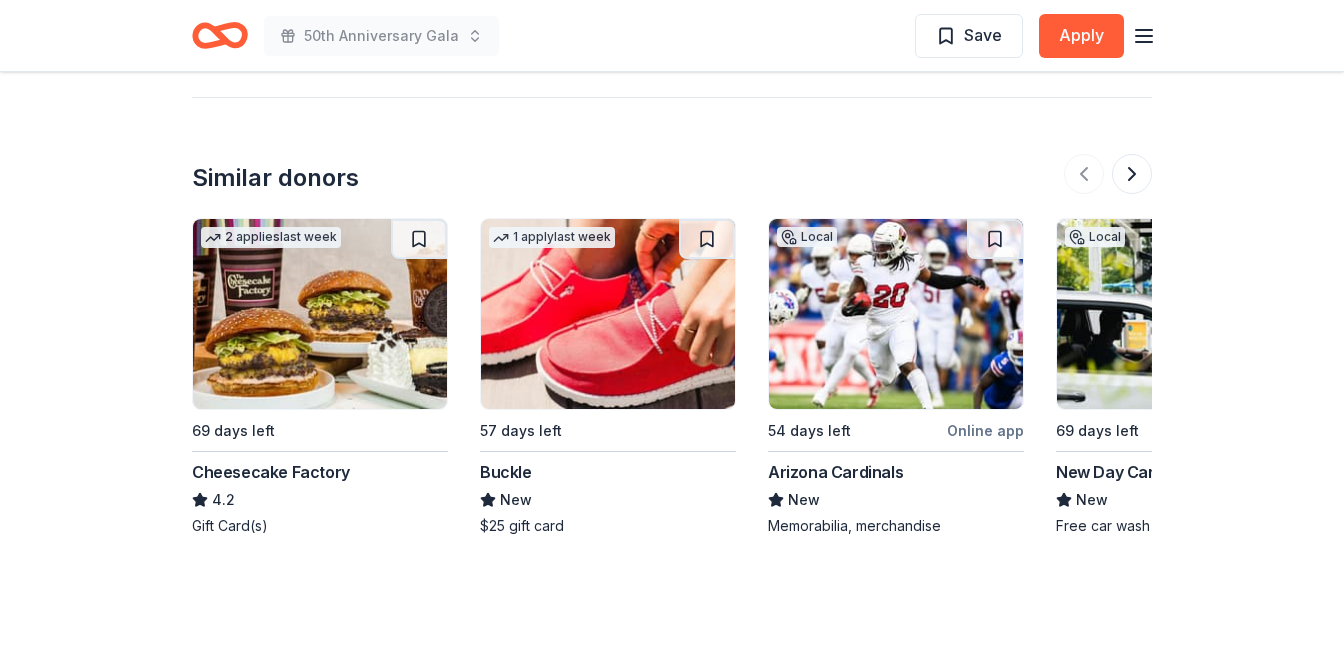 scroll, scrollTop: 1938, scrollLeft: 0, axis: vertical 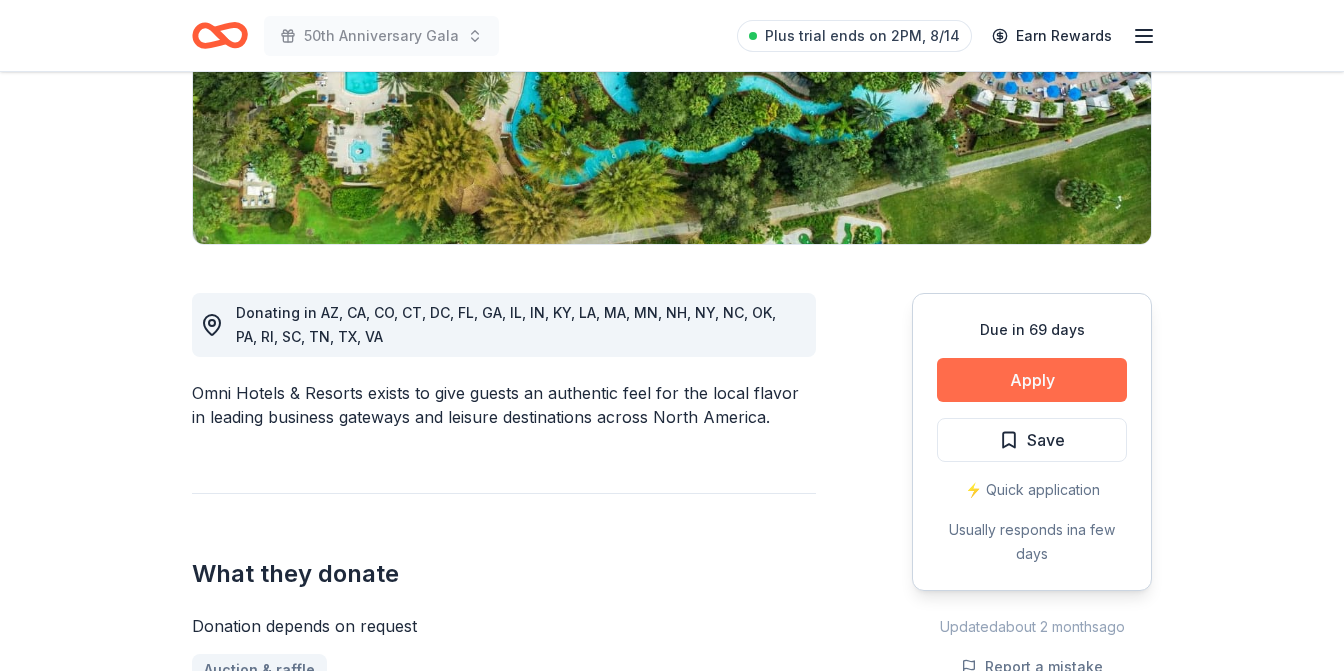 click on "Apply" at bounding box center (1032, 380) 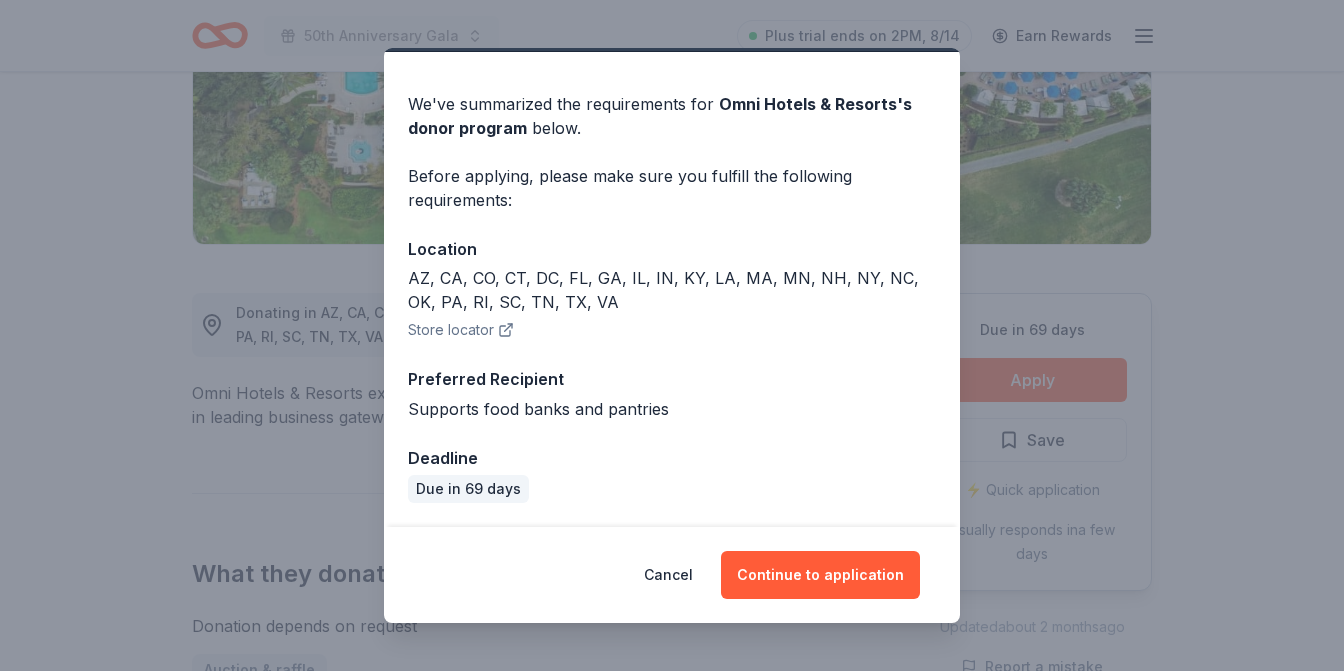 scroll, scrollTop: 52, scrollLeft: 0, axis: vertical 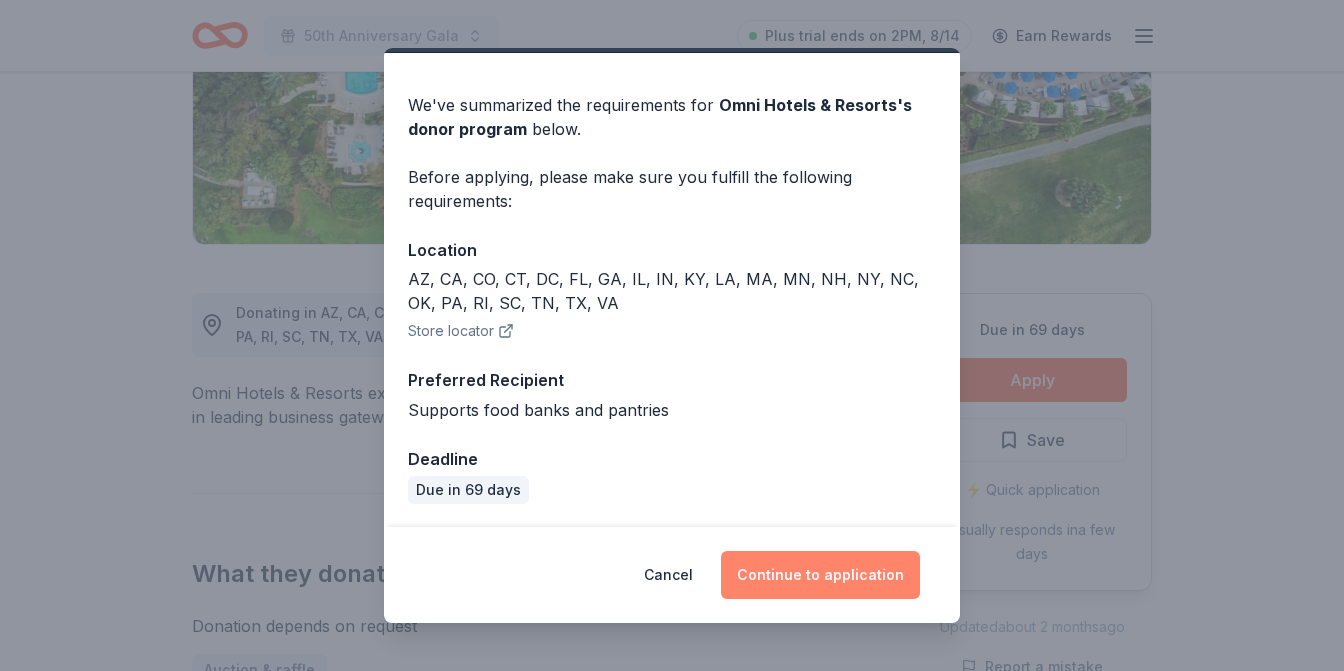 click on "Continue to application" at bounding box center [820, 575] 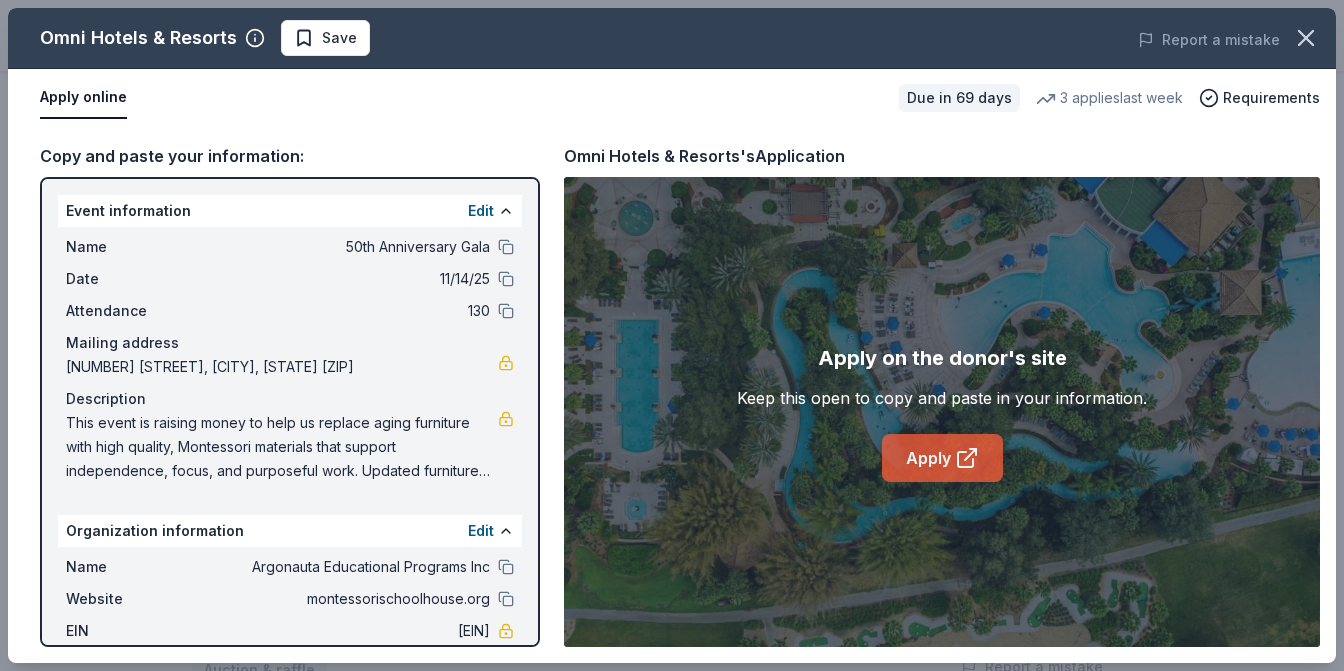 click 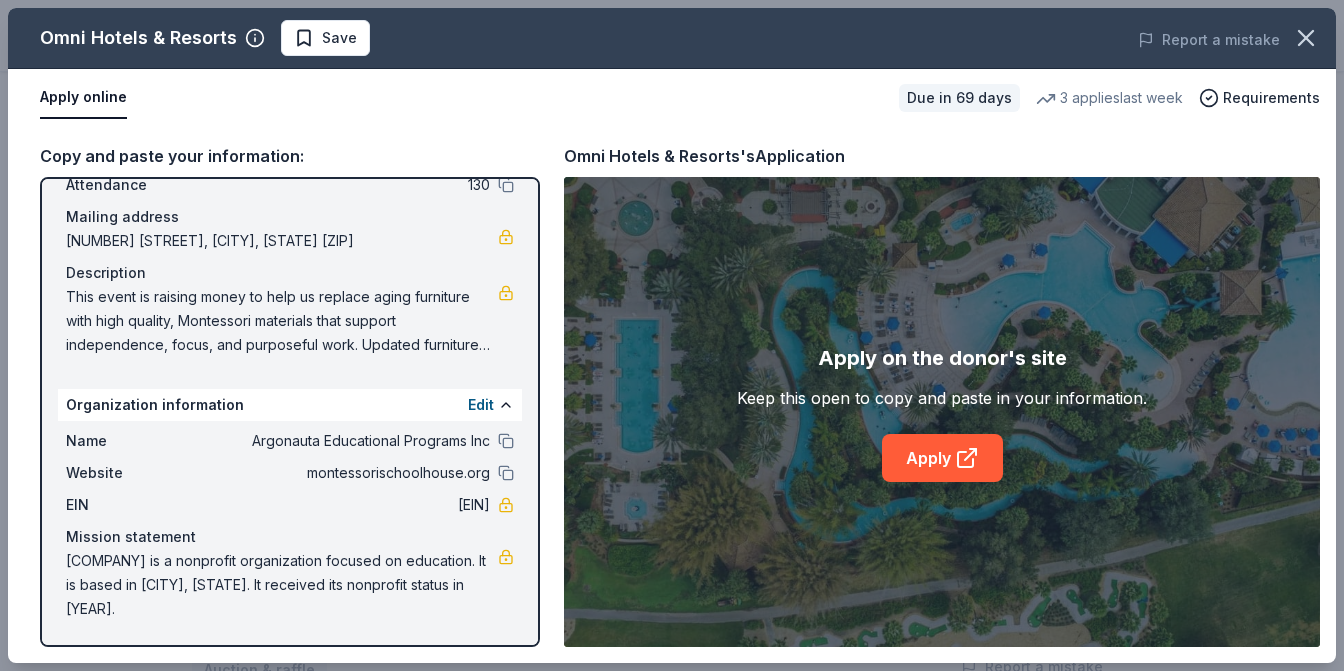 scroll, scrollTop: 126, scrollLeft: 0, axis: vertical 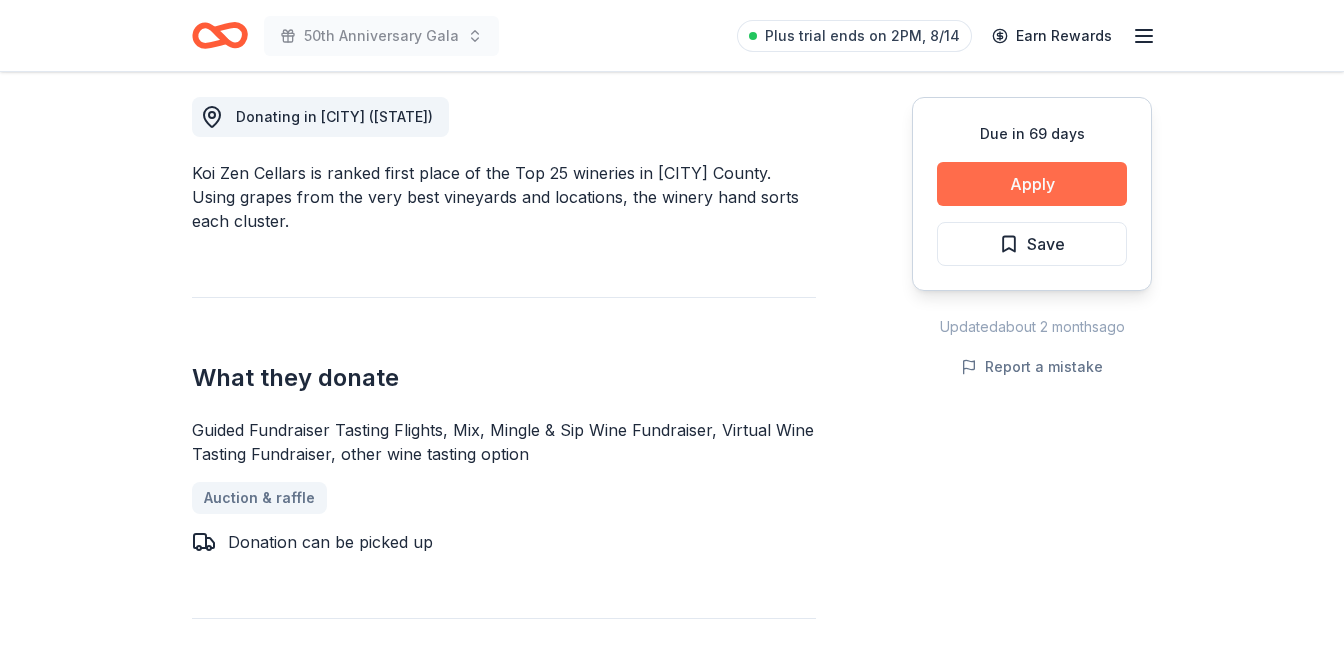 click on "Apply" at bounding box center [1032, 184] 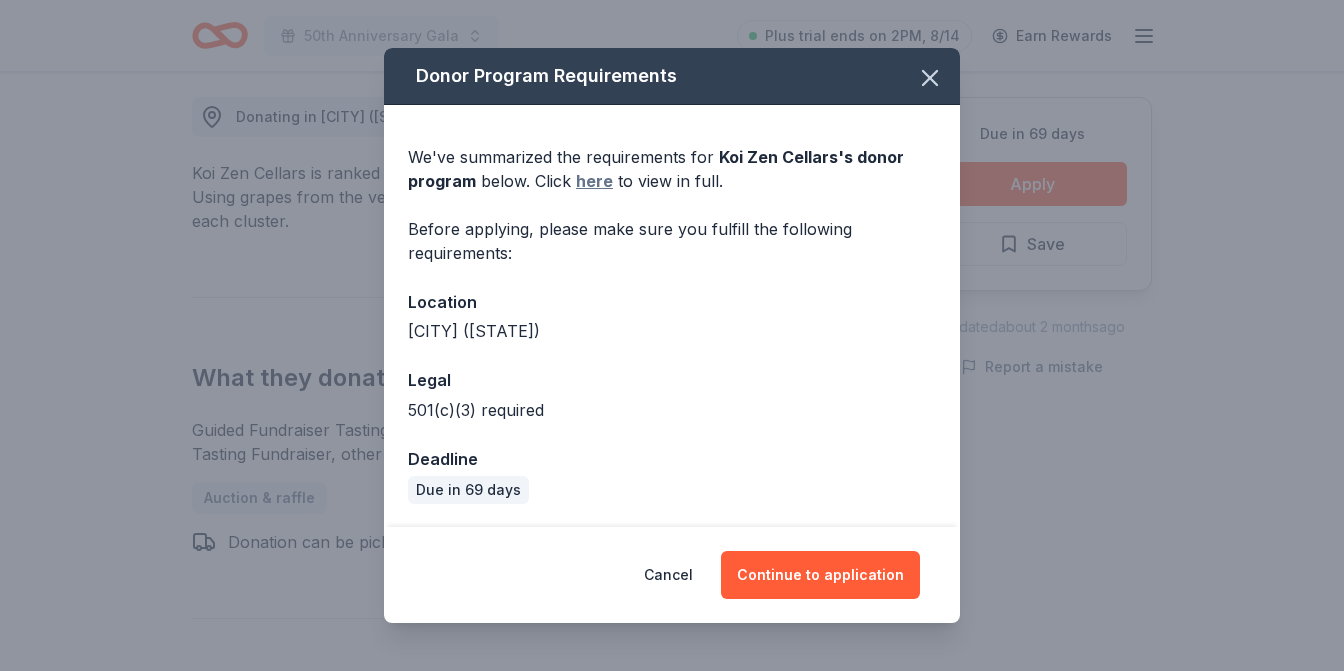 click on "here" at bounding box center (594, 181) 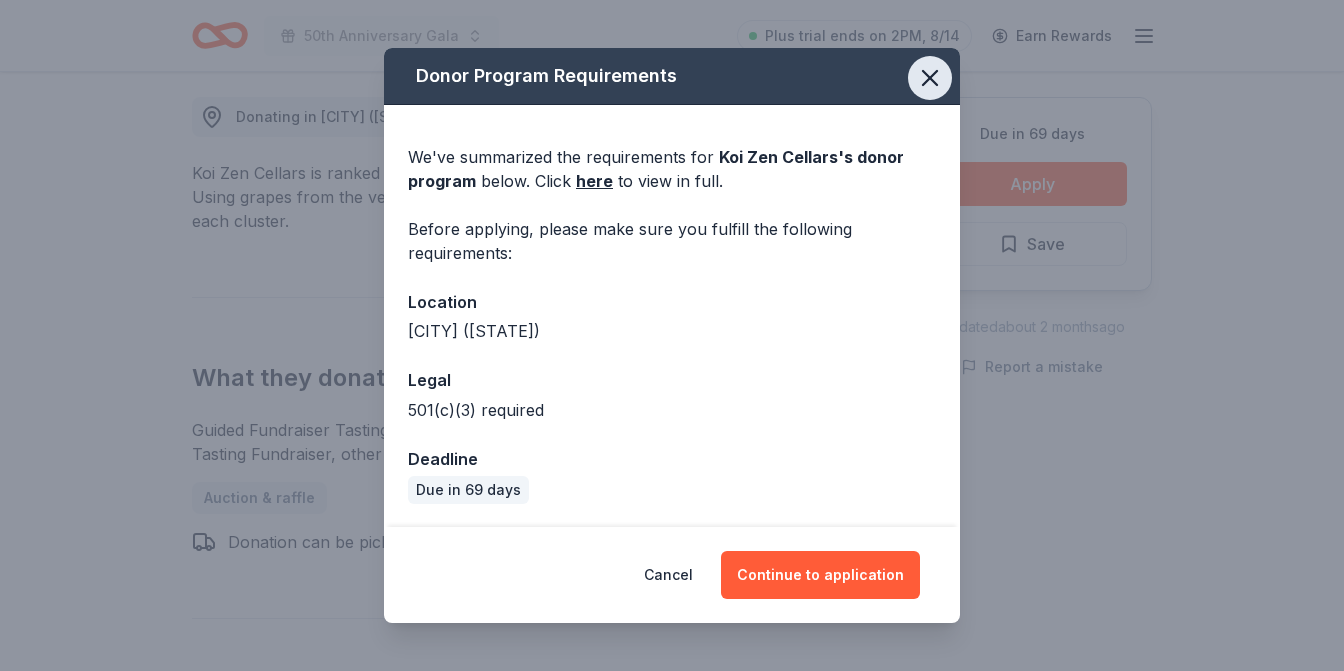 click 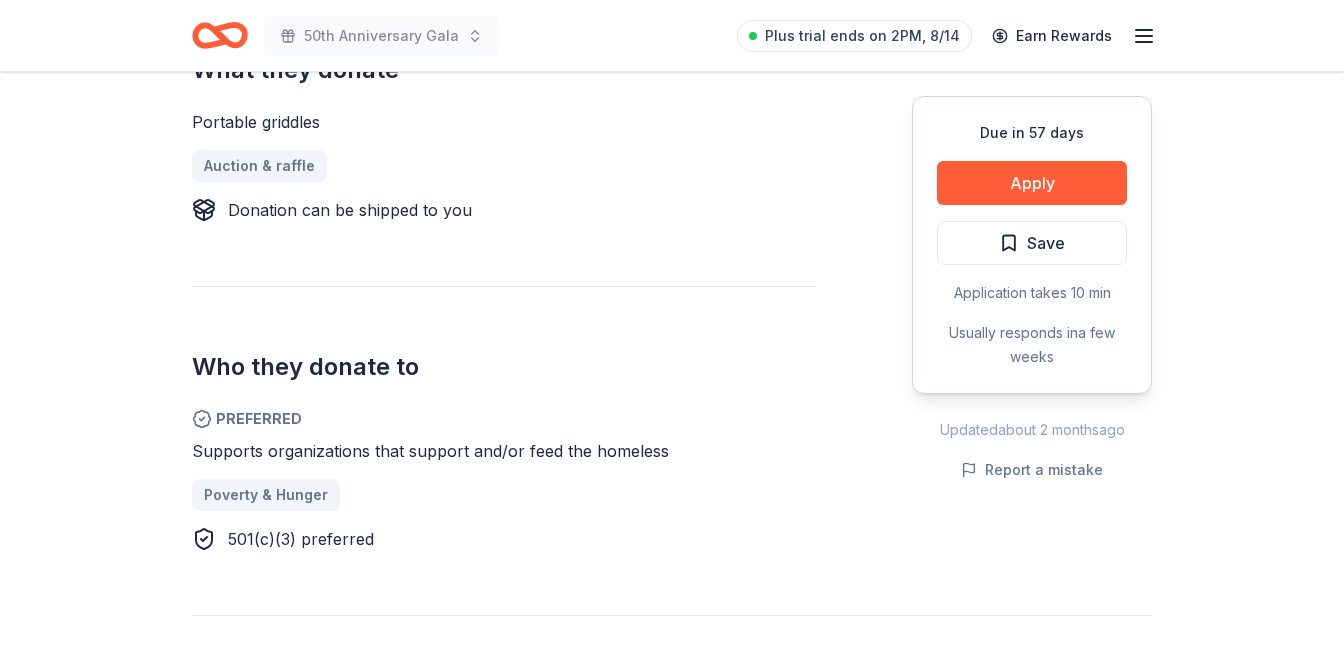 scroll, scrollTop: 867, scrollLeft: 0, axis: vertical 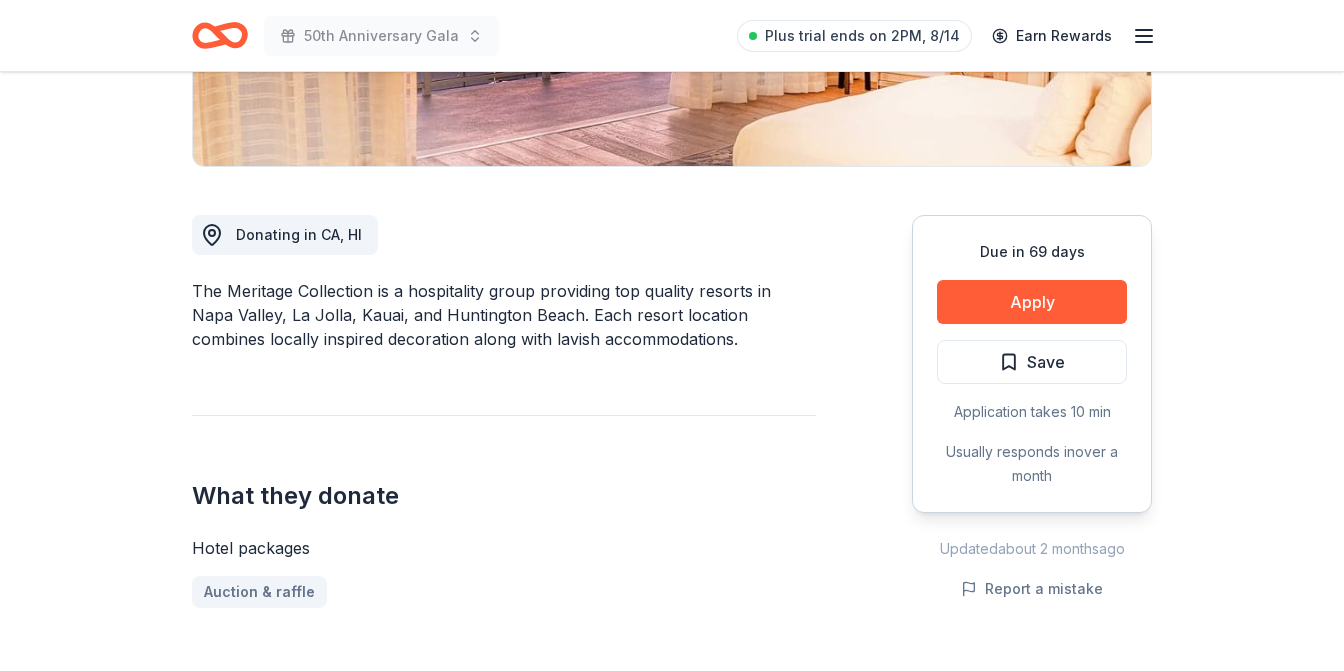 drag, startPoint x: 194, startPoint y: 292, endPoint x: 376, endPoint y: 294, distance: 182.01099 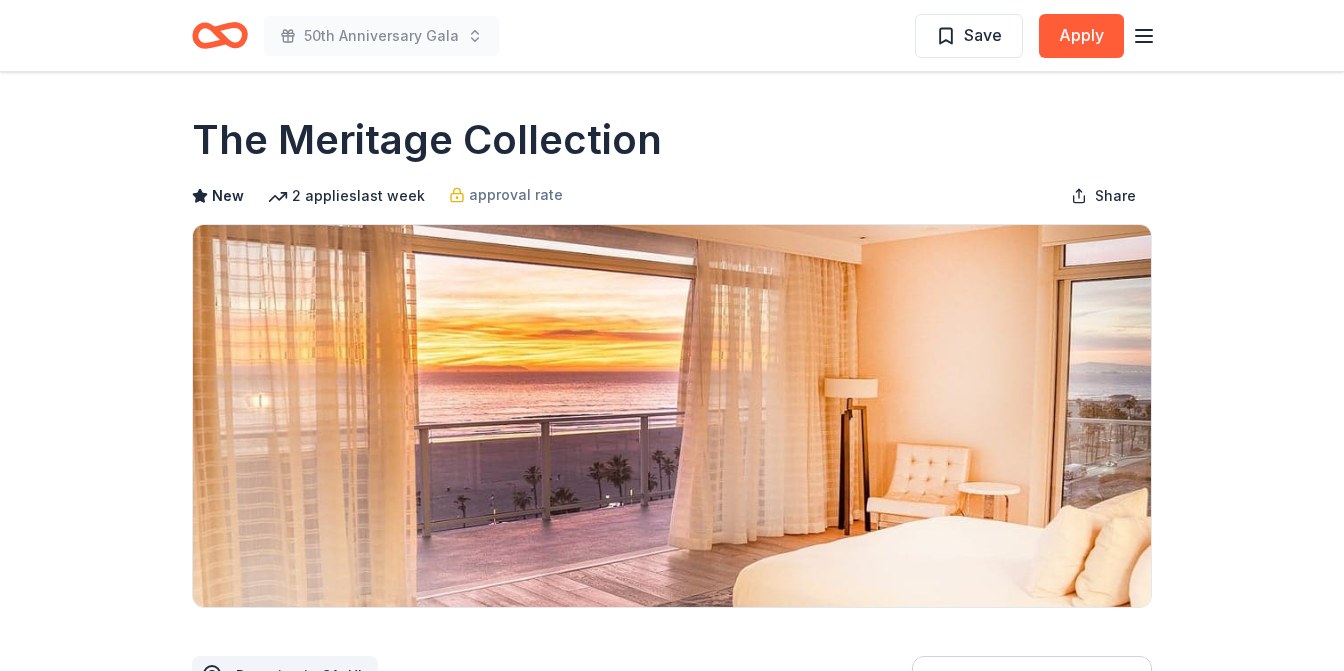 scroll, scrollTop: 0, scrollLeft: 0, axis: both 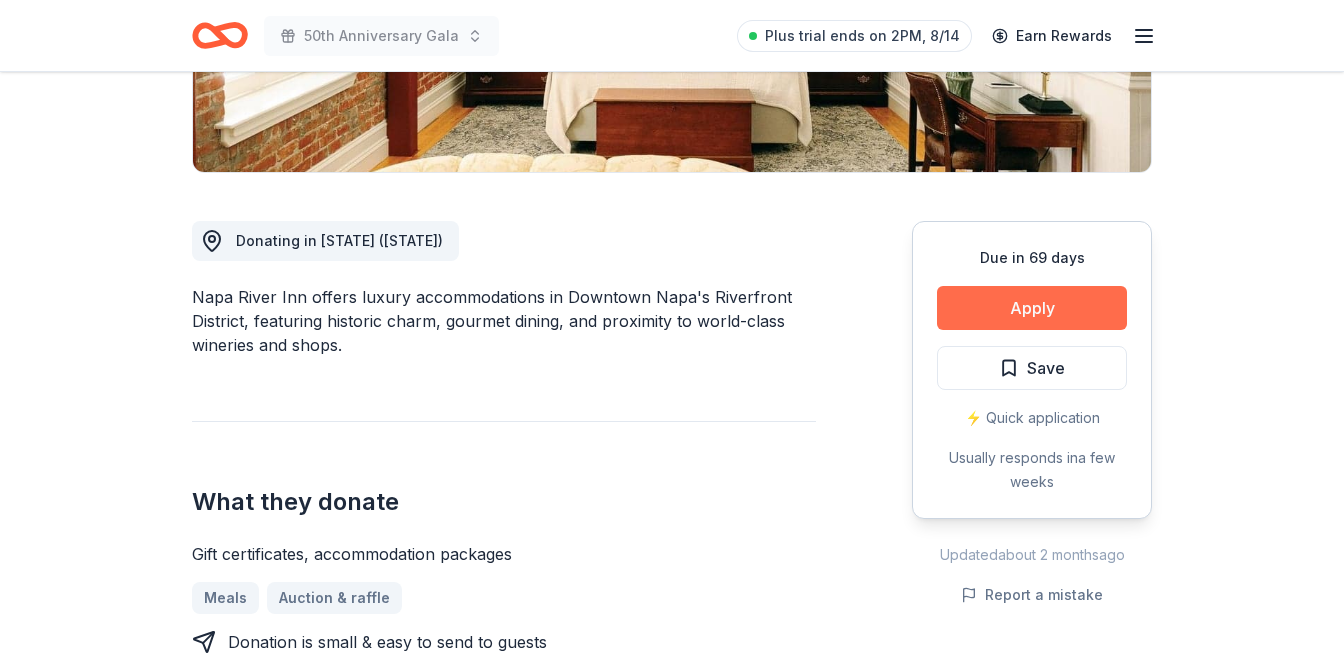 click on "Apply" at bounding box center (1032, 308) 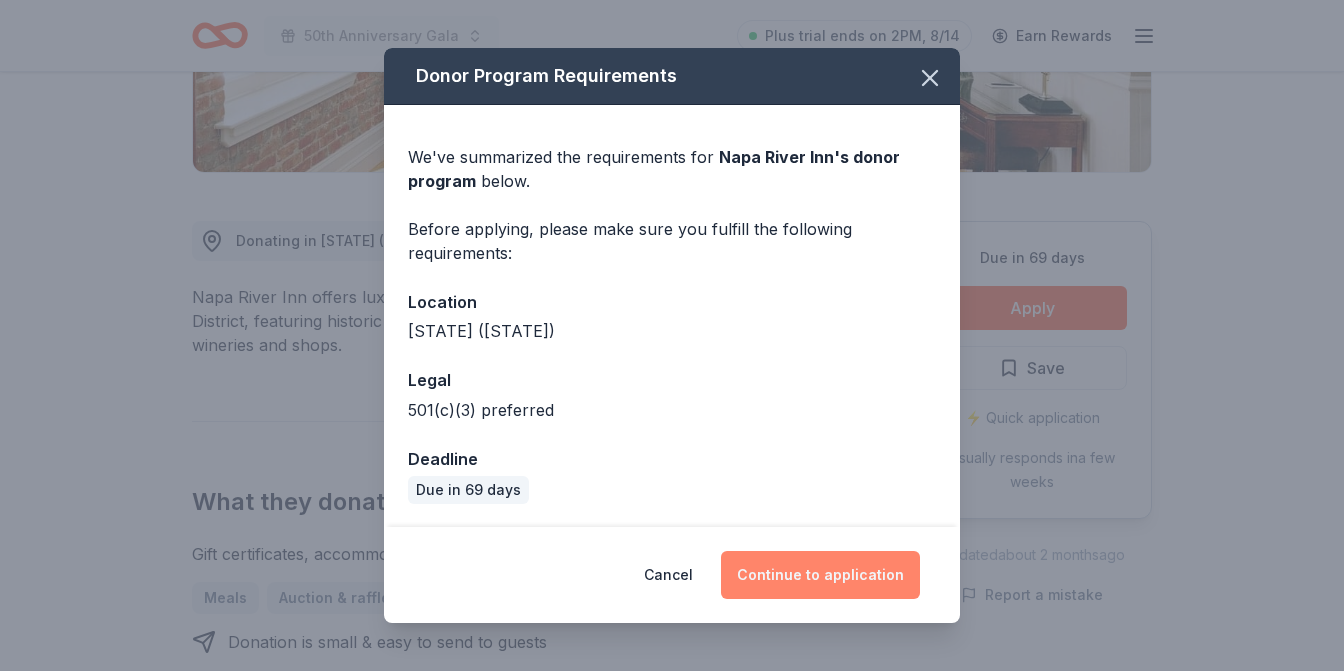 click on "Continue to application" at bounding box center [820, 575] 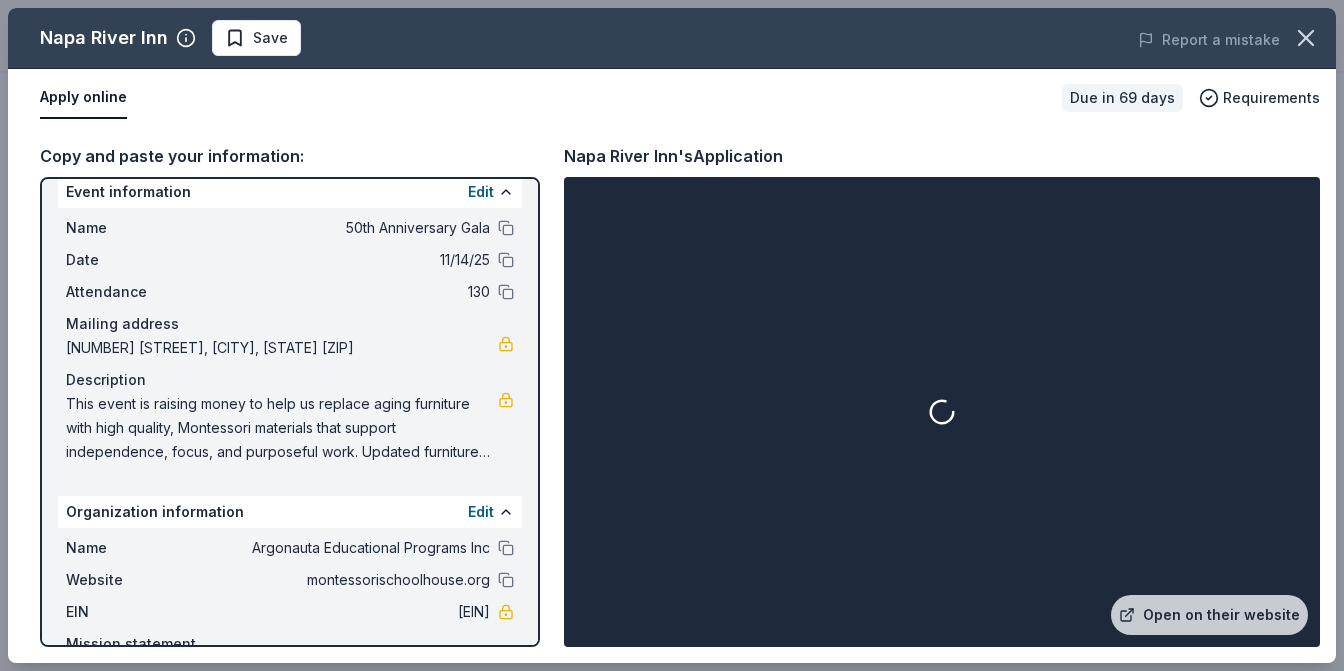 scroll, scrollTop: 20, scrollLeft: 0, axis: vertical 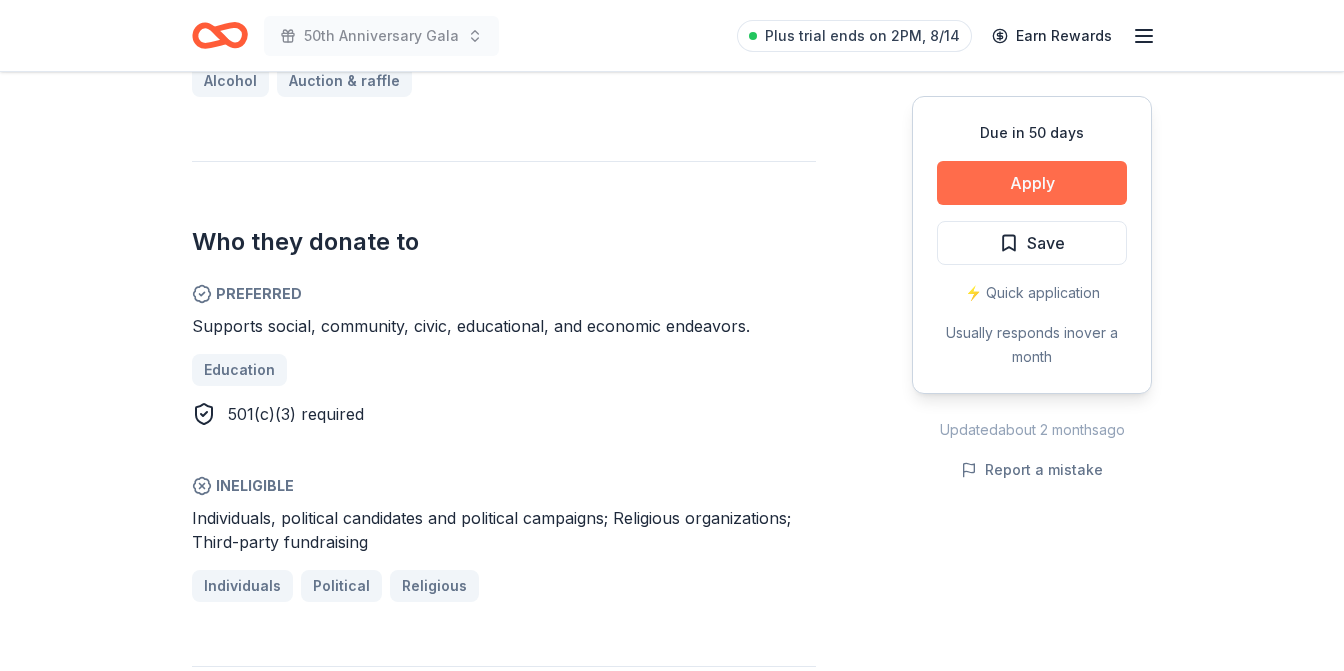 click on "Apply" at bounding box center (1032, 183) 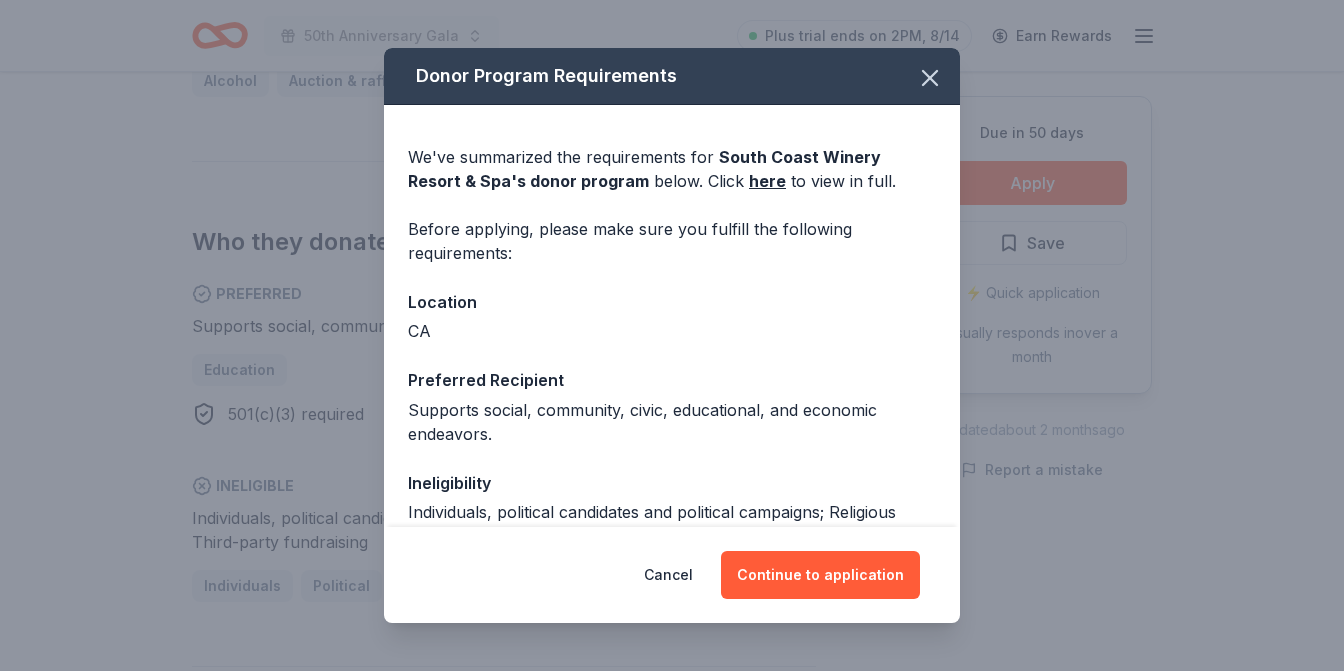 scroll, scrollTop: 0, scrollLeft: 0, axis: both 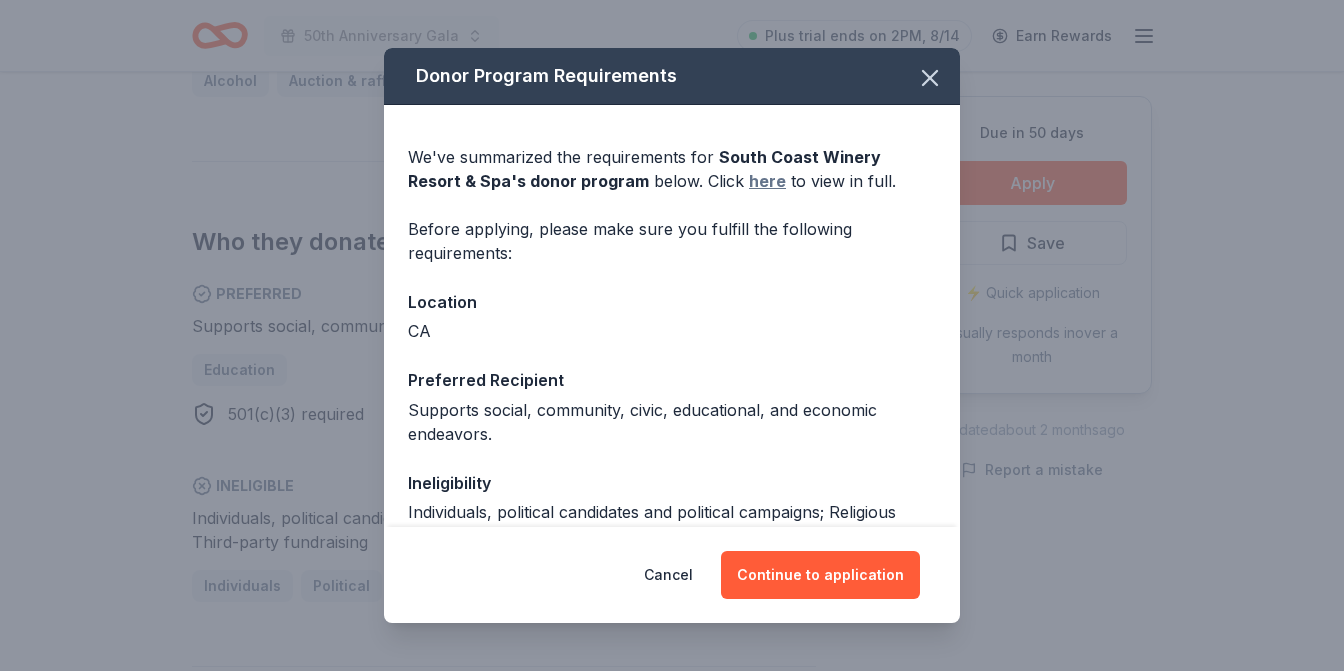 click on "here" at bounding box center [767, 181] 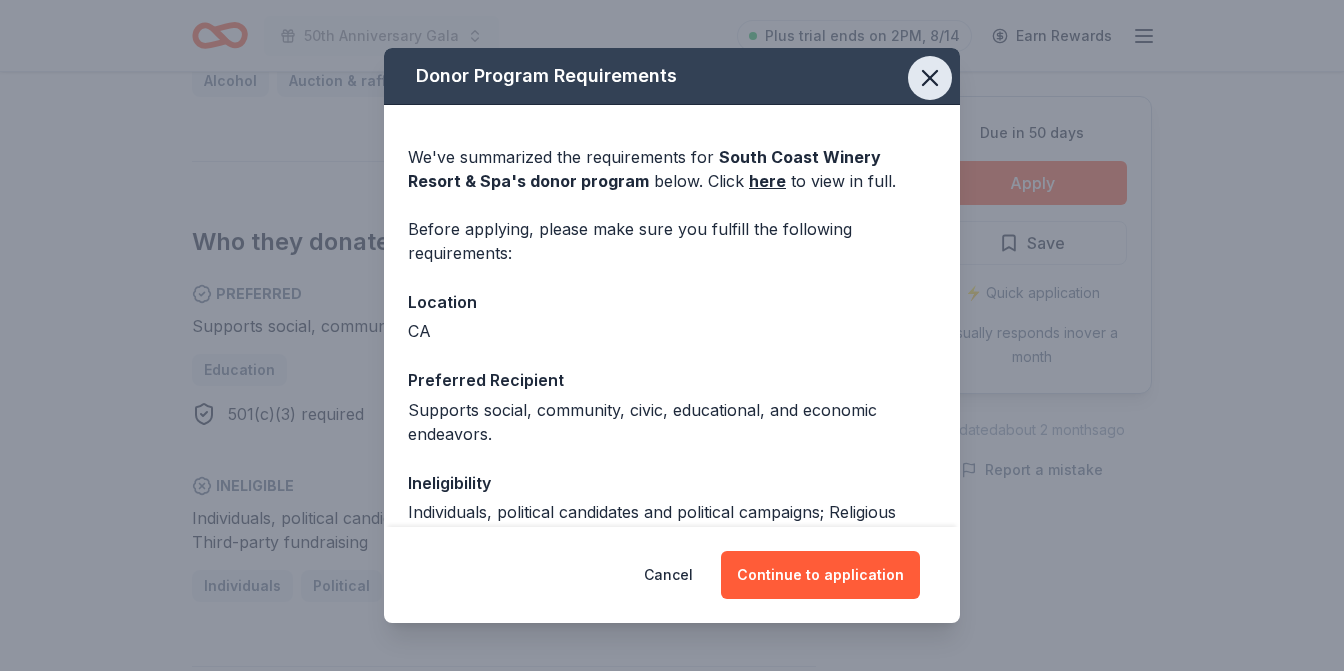 click 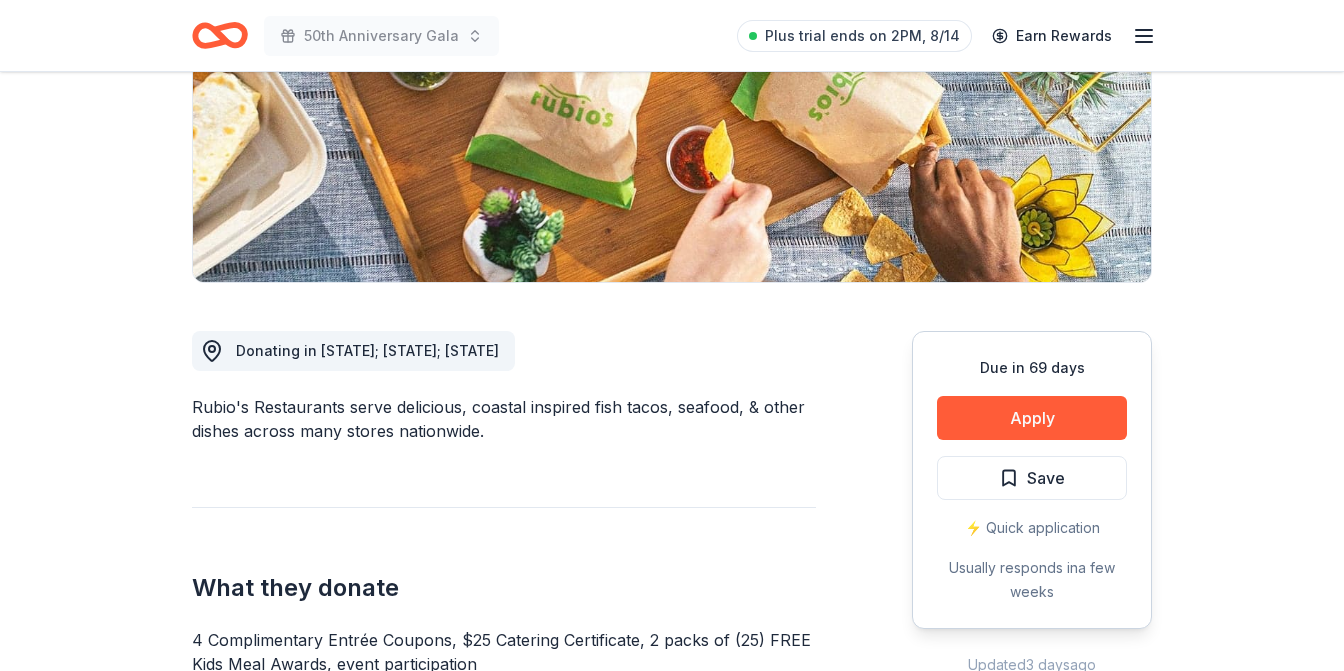 scroll, scrollTop: 536, scrollLeft: 0, axis: vertical 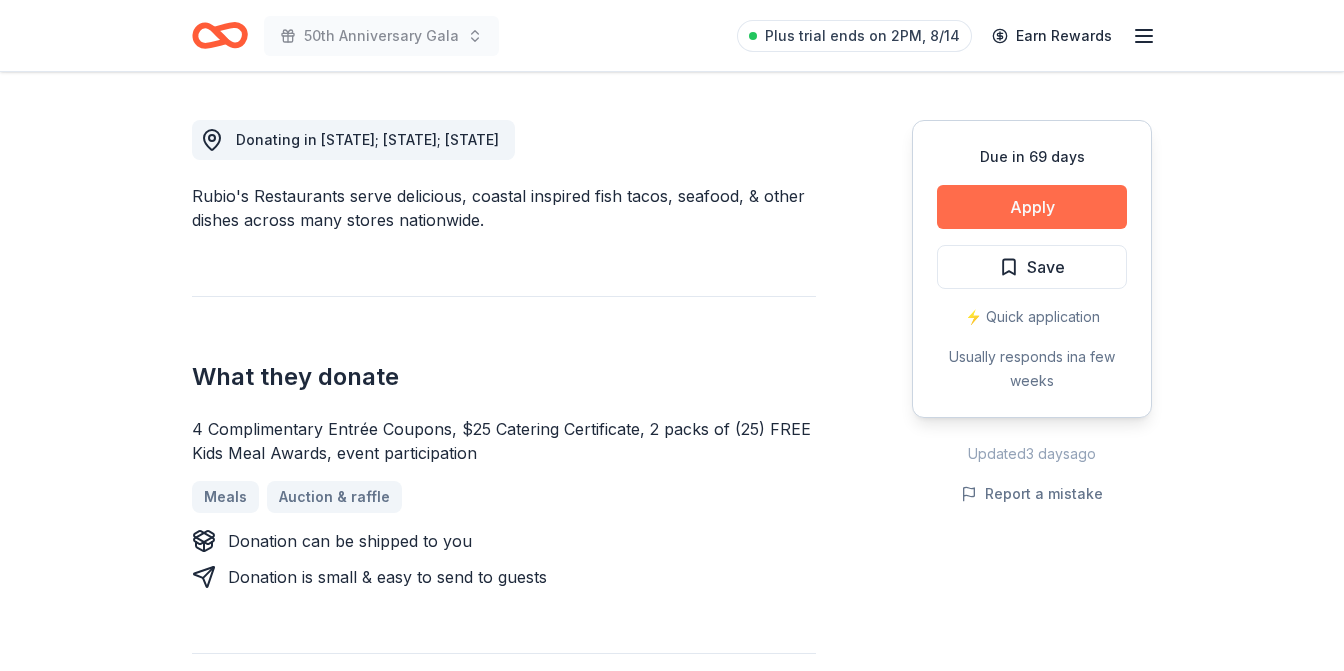 click on "Apply" at bounding box center (1032, 207) 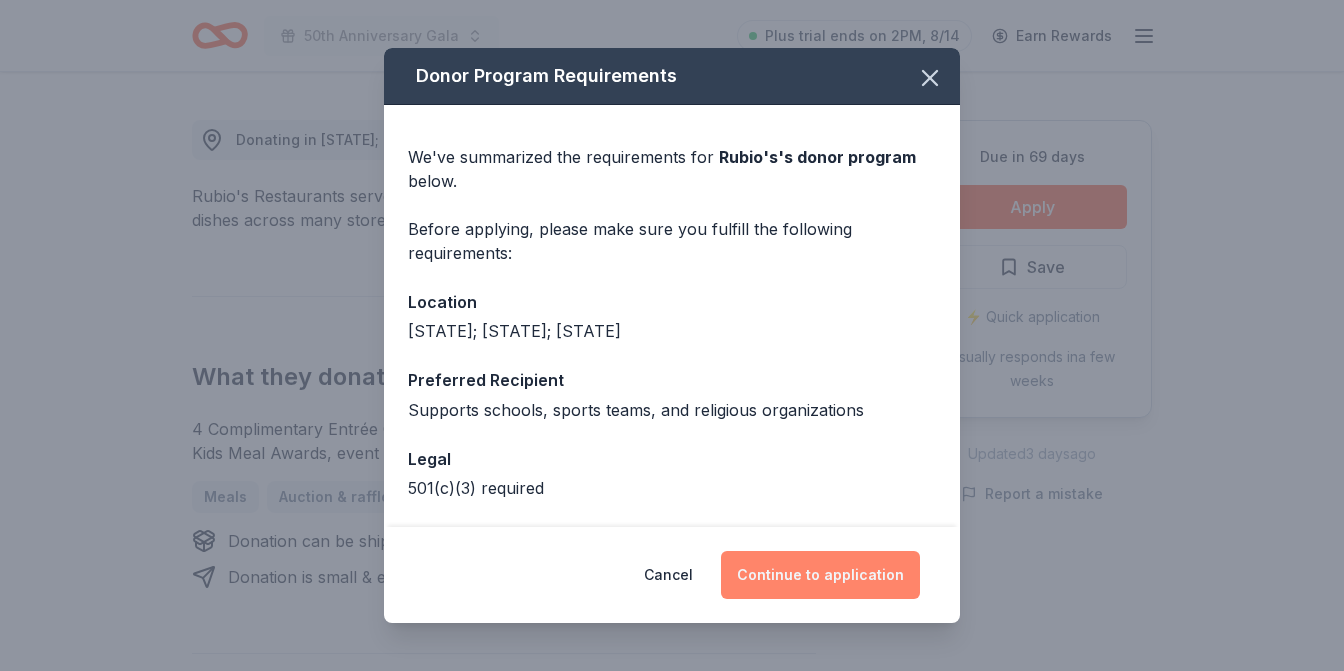 click on "Continue to application" at bounding box center [820, 575] 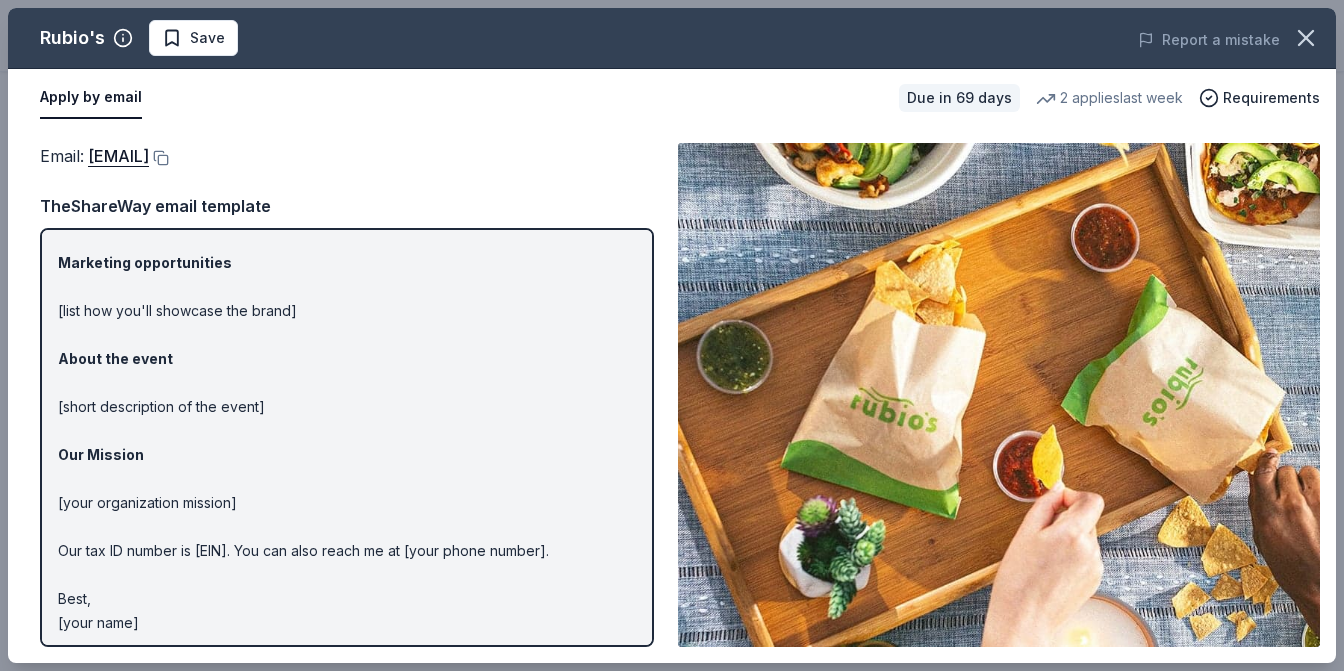scroll, scrollTop: 117, scrollLeft: 0, axis: vertical 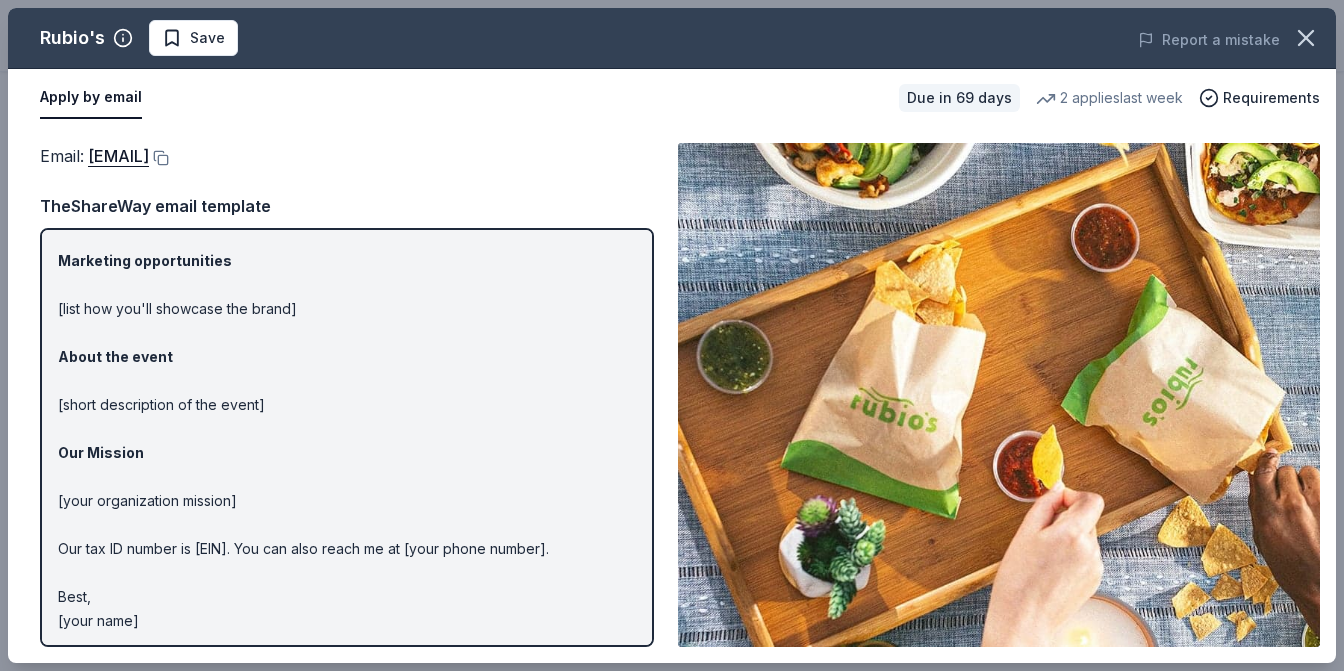 click on "Hi [name/there],
I am [your name] from [your org]. We are seeking [requested item] donation from [company] to [how the item will be used] for our event on [event date] in [event city]:
Marketing opportunities
[list how you'll showcase the brand]
About the event
[short description of the event]
Our Mission
[your organization mission]
Our tax ID number is [EIN]. You can also reach me at [your phone number].
Best,
[your name]" at bounding box center [347, 381] 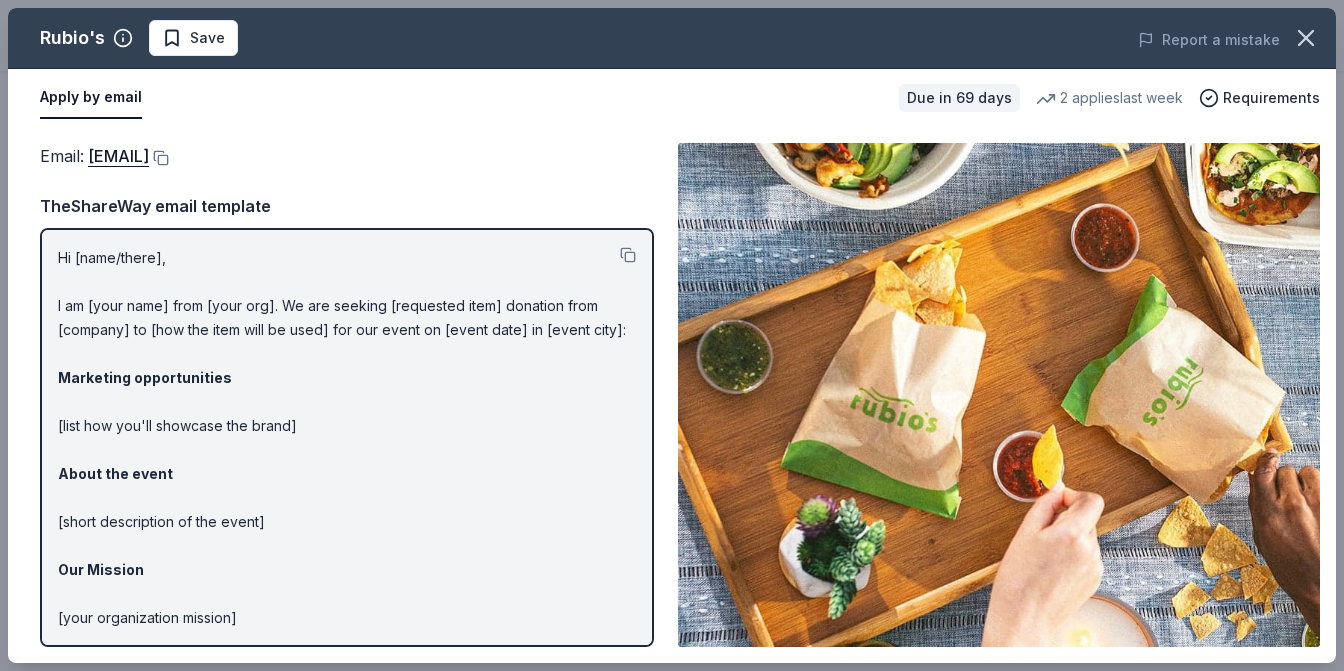 scroll, scrollTop: 0, scrollLeft: 0, axis: both 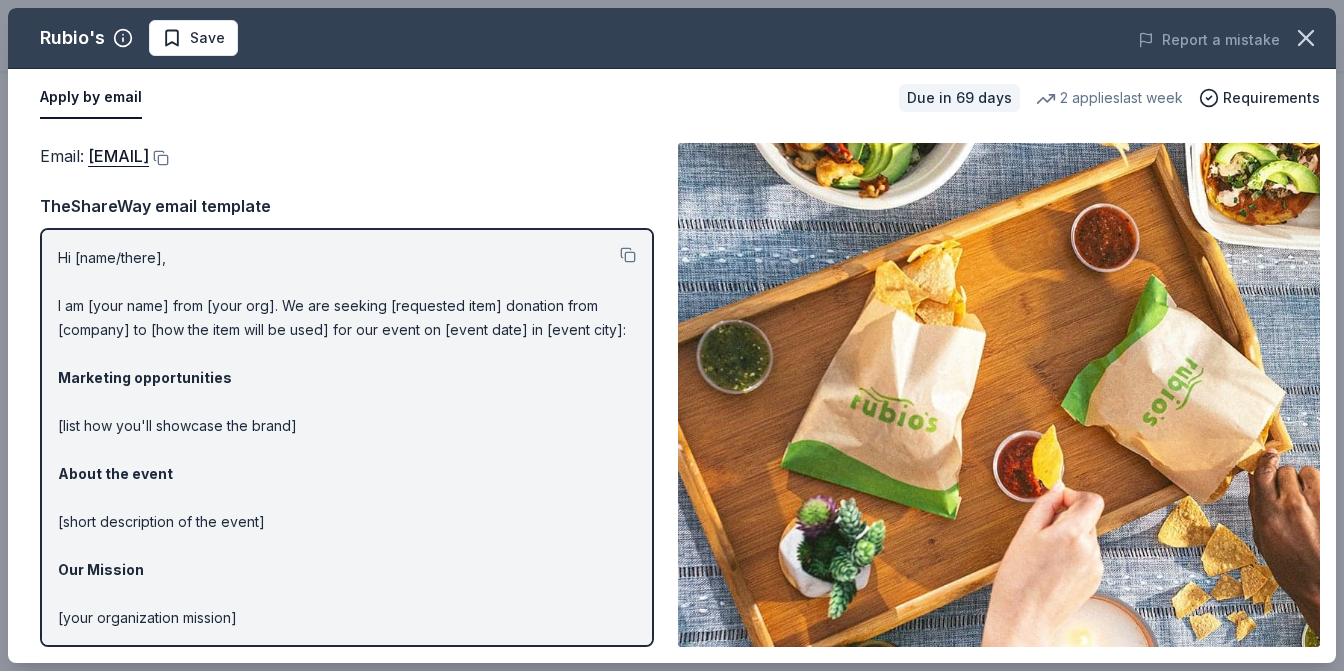 click on "Apply by email" at bounding box center (91, 98) 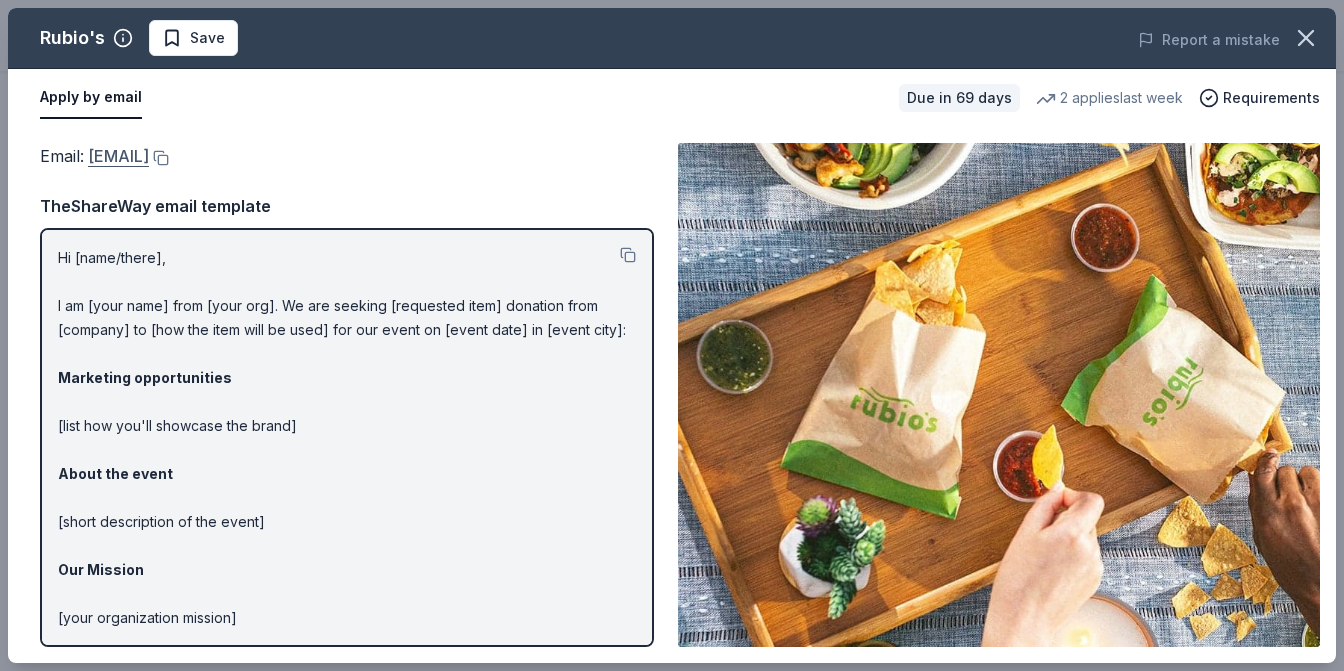 click on "VPMarketingTeam@rubios.com" at bounding box center [118, 156] 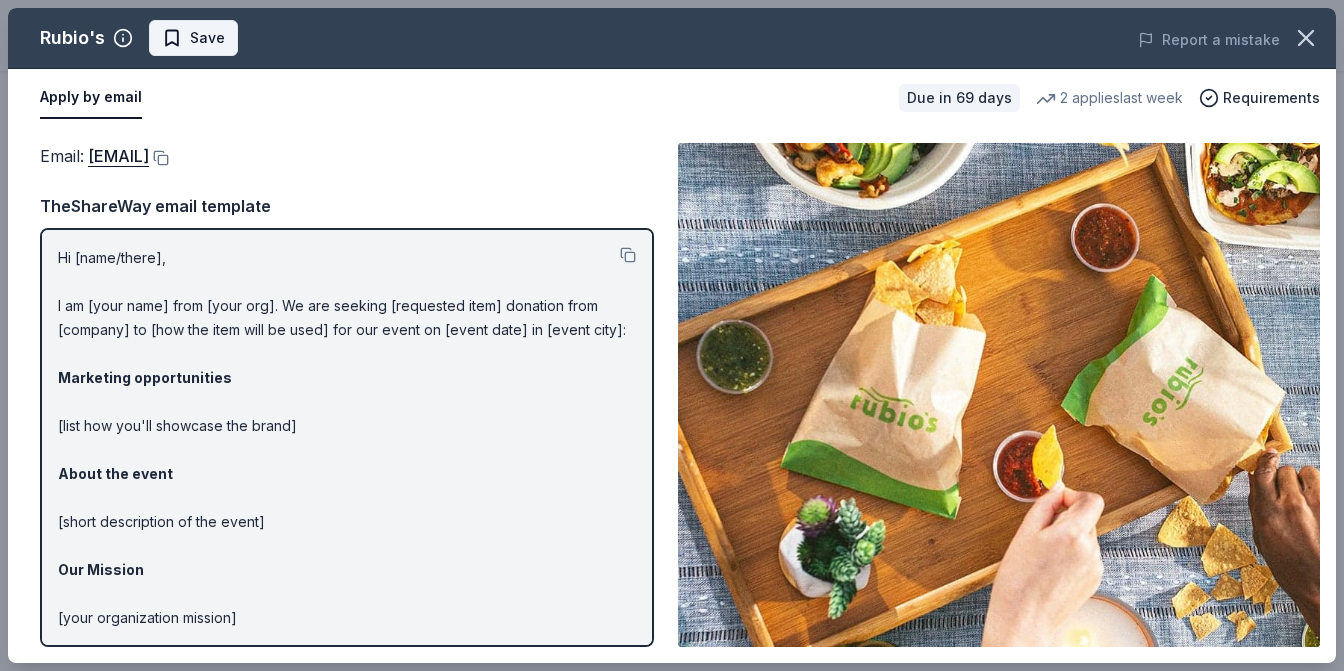 scroll, scrollTop: 0, scrollLeft: 0, axis: both 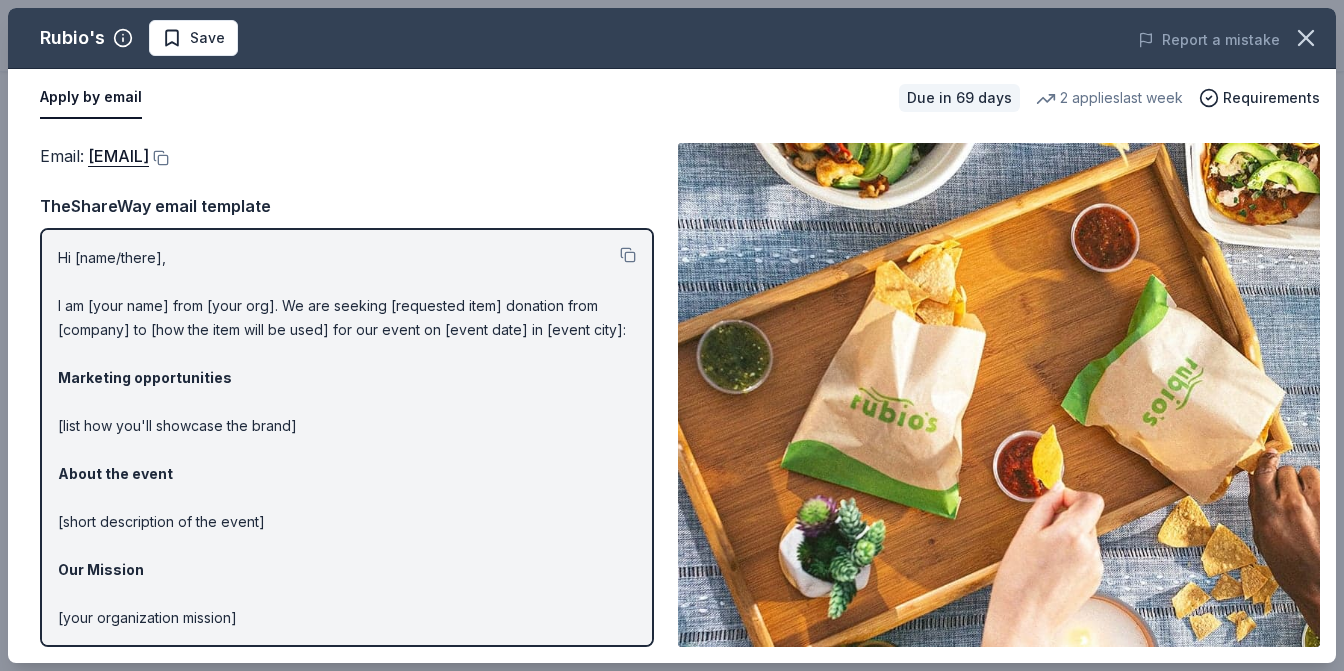 click on "Hi [name/there],
I am [your name] from [your org]. We are seeking [requested item] donation from [company] to [how the item will be used] for our event on [event date] in [event city]:
Marketing opportunities
[list how you'll showcase the brand]
About the event
[short description of the event]
Our Mission
[your organization mission]
Our tax ID number is [EIN]. You can also reach me at [your phone number].
Best,
[your name]" at bounding box center [347, 498] 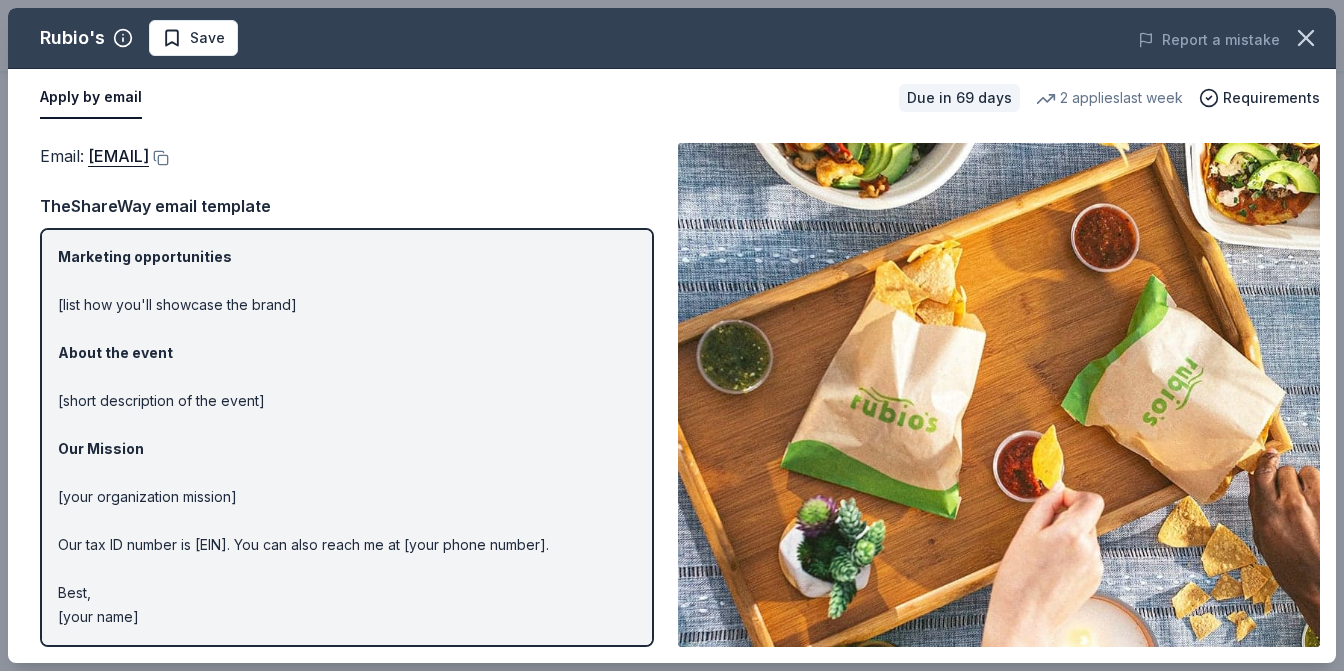 scroll, scrollTop: 120, scrollLeft: 0, axis: vertical 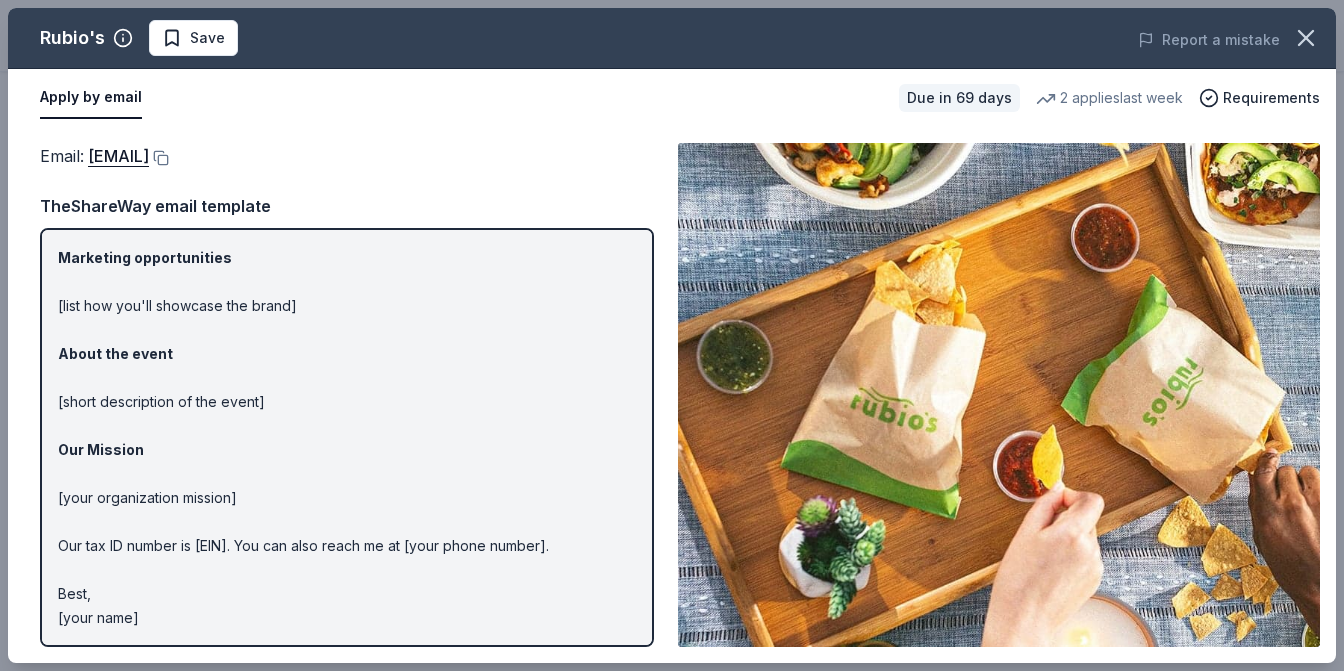 drag, startPoint x: 62, startPoint y: 259, endPoint x: 193, endPoint y: 568, distance: 335.62183 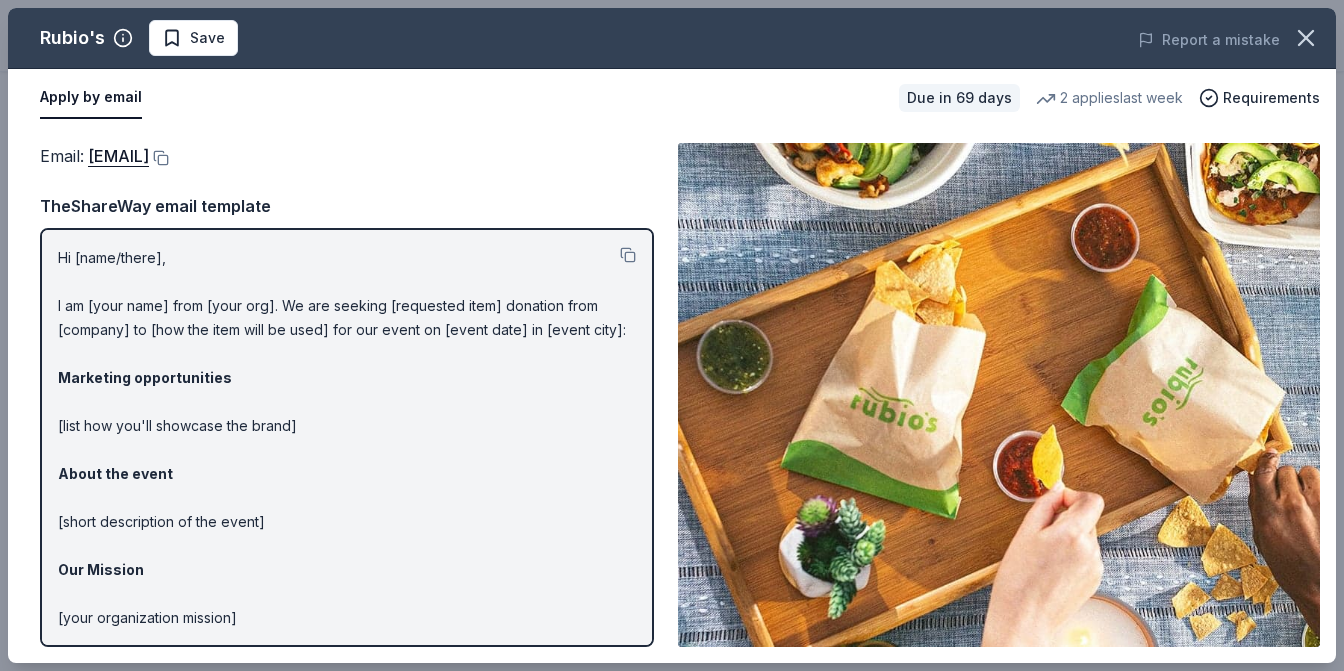 scroll, scrollTop: 0, scrollLeft: 0, axis: both 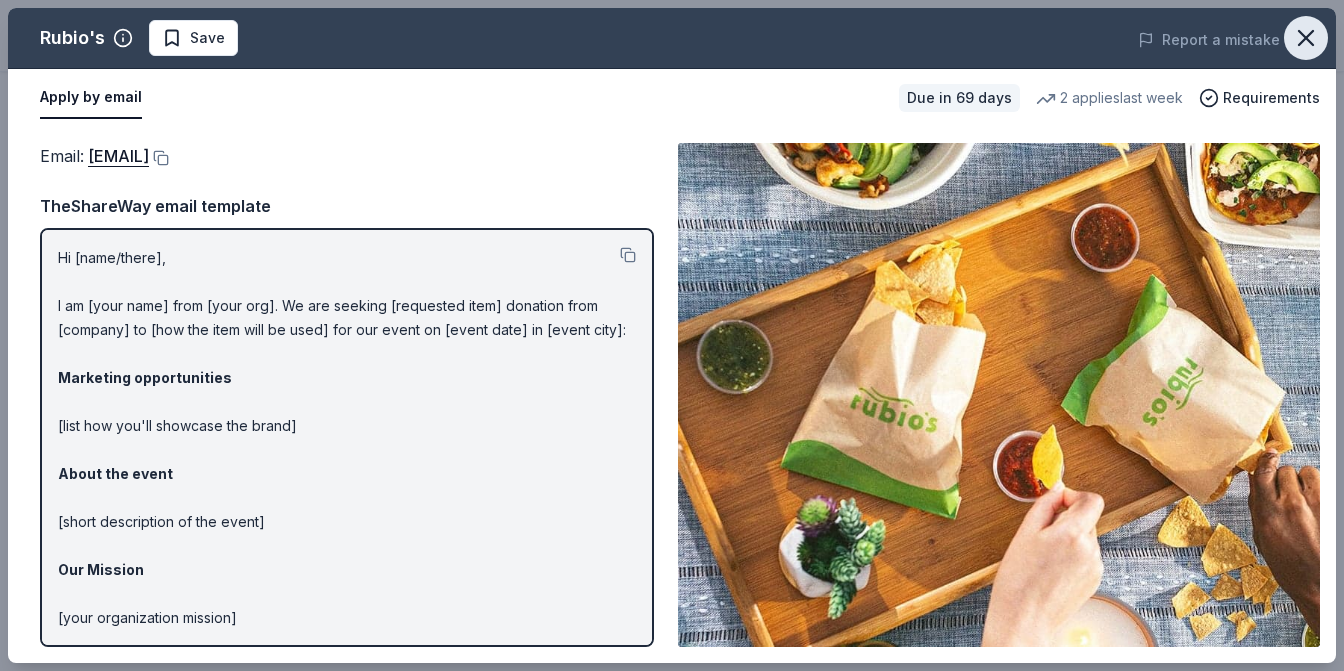 click 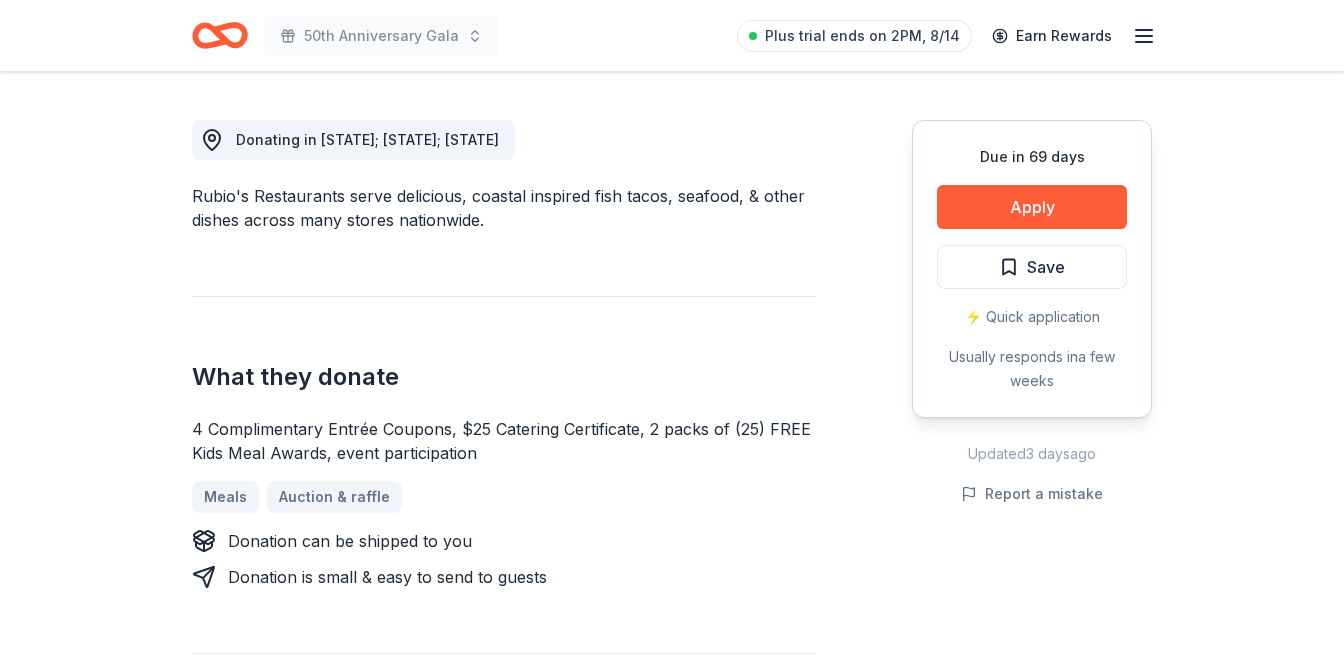 scroll, scrollTop: 508, scrollLeft: 0, axis: vertical 